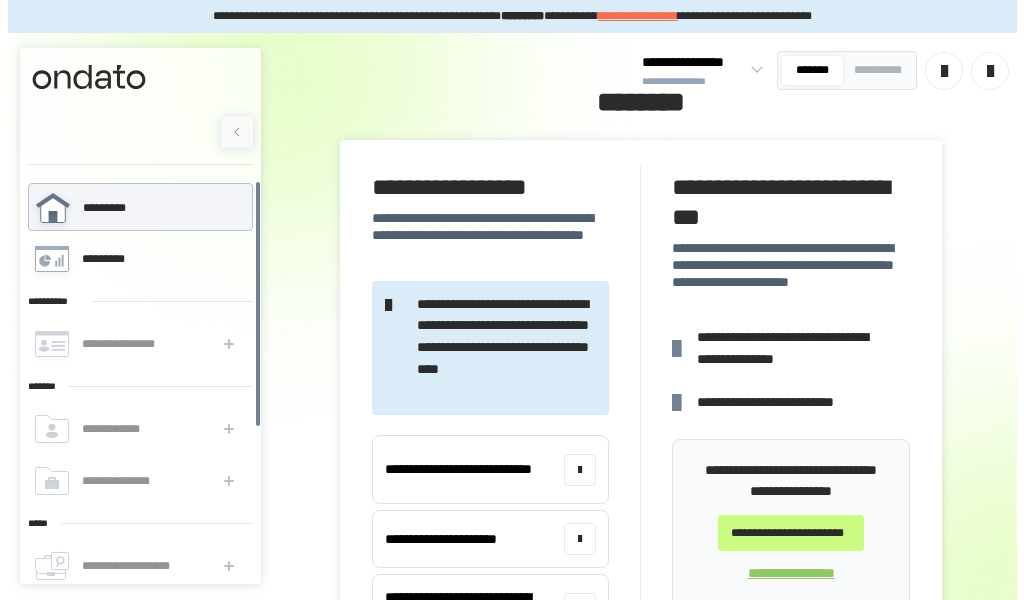 scroll, scrollTop: 0, scrollLeft: 0, axis: both 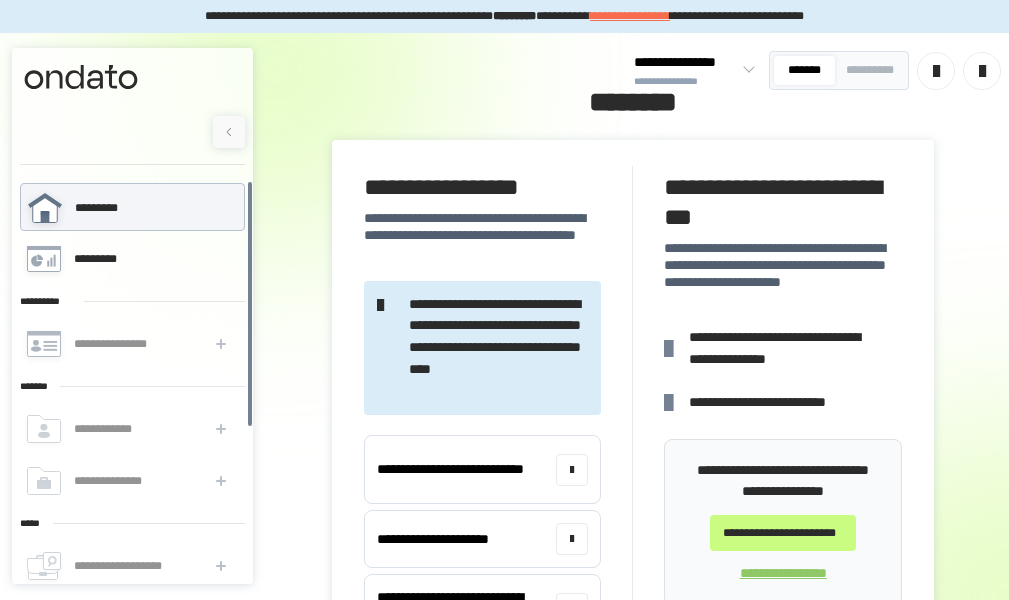 click on "**********" at bounding box center (114, 344) 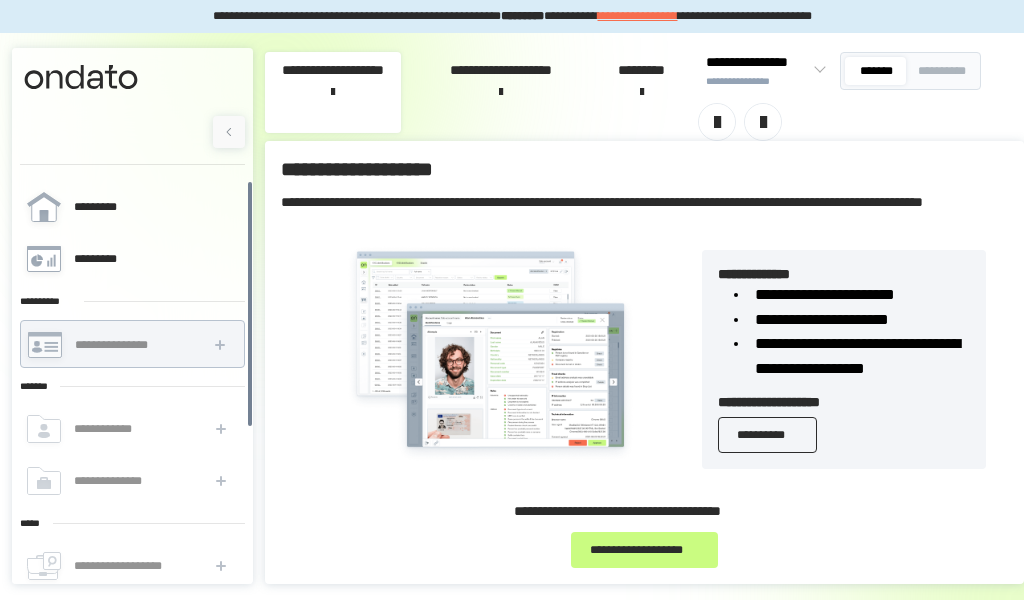 click on "**********" at bounding box center [768, 435] 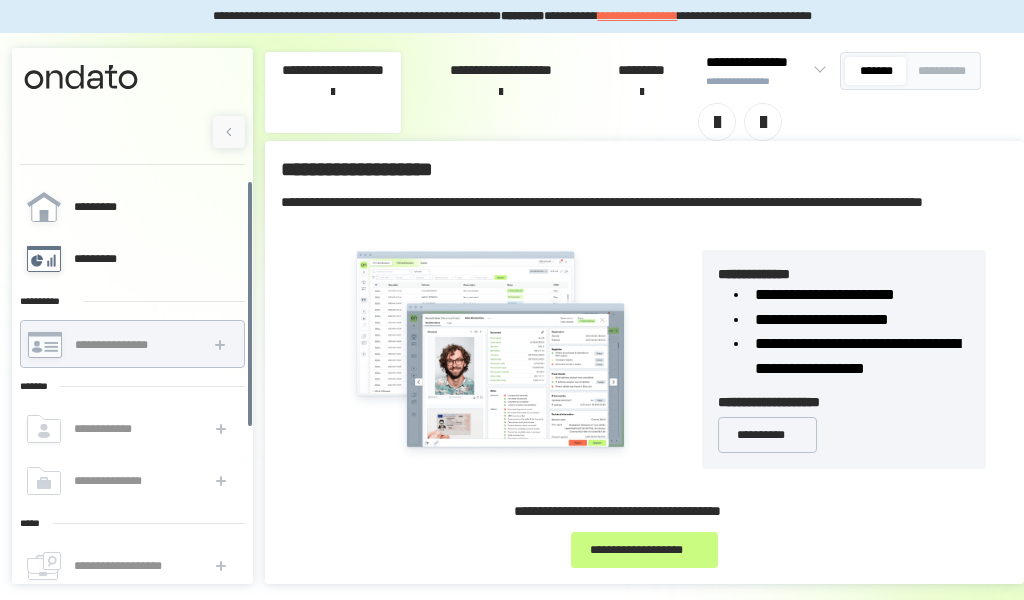 click on "*********" at bounding box center [105, 259] 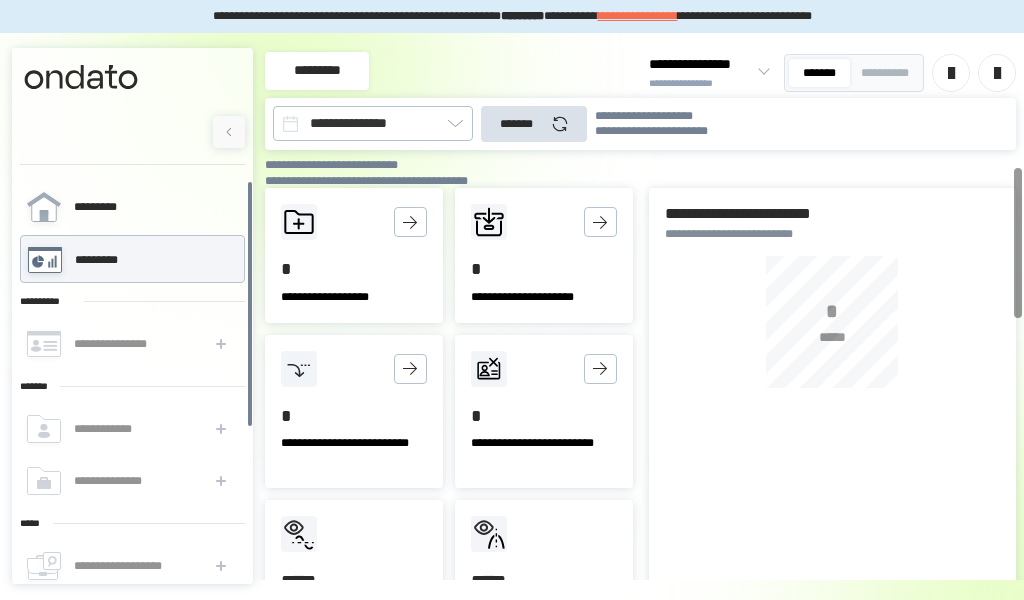 click 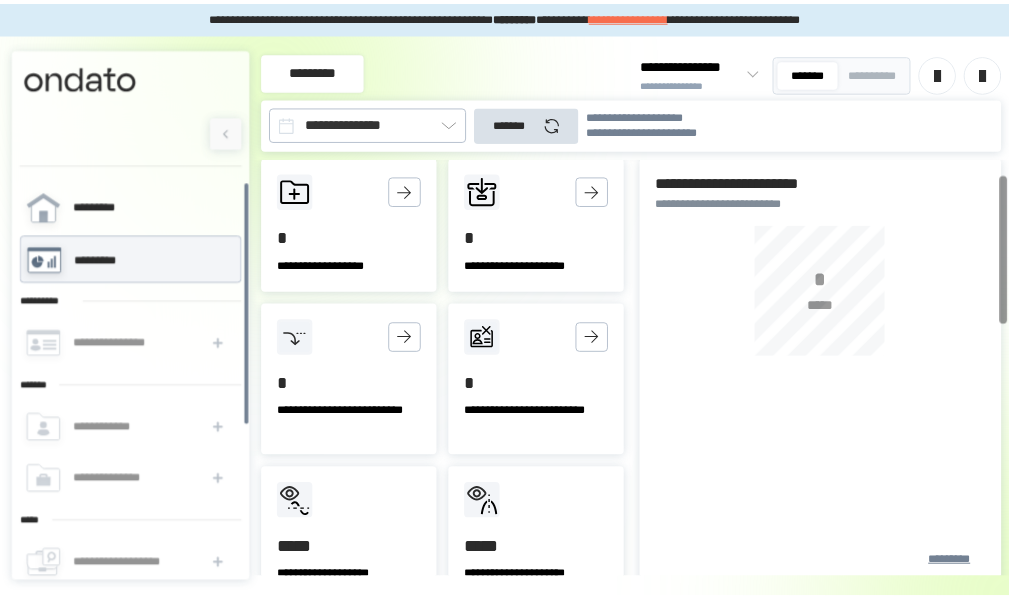 scroll, scrollTop: 0, scrollLeft: 0, axis: both 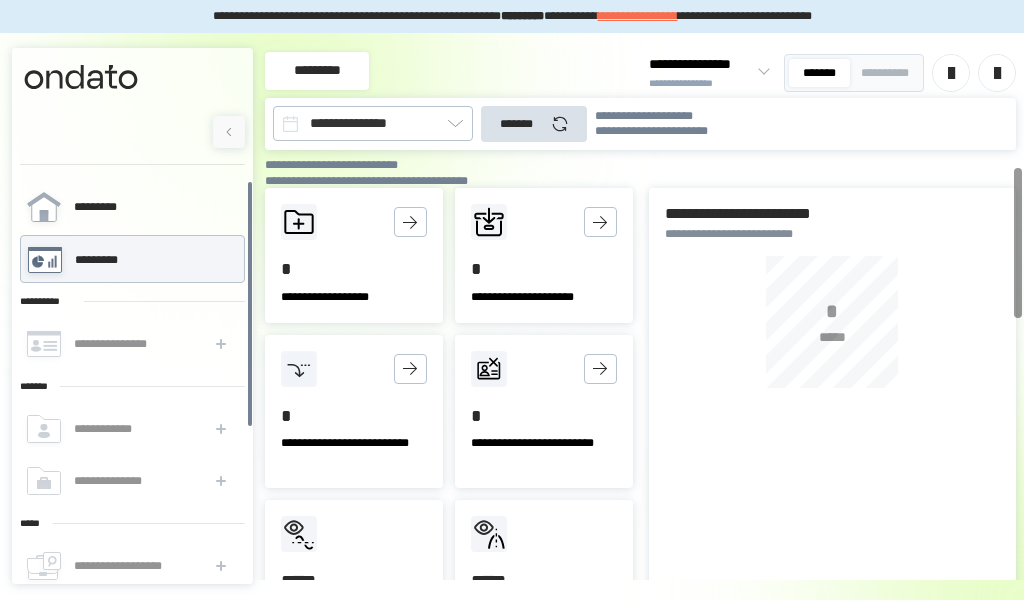 click 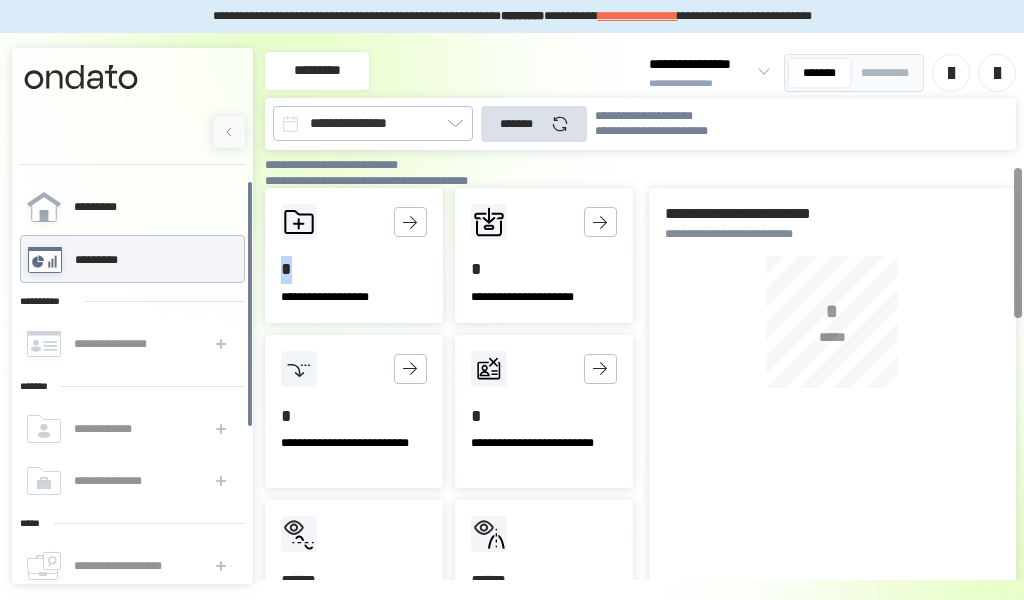 click 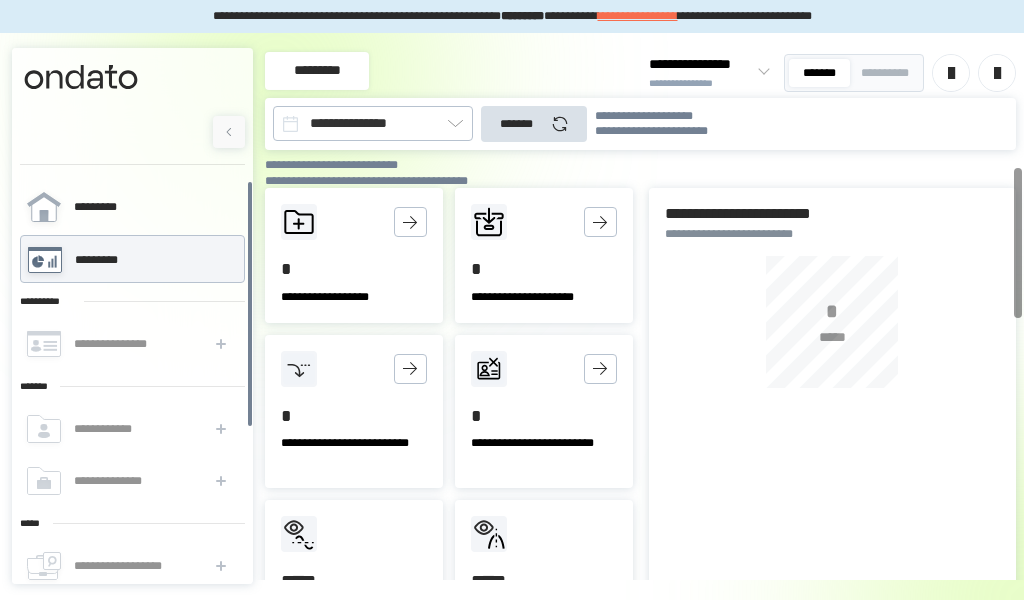 click 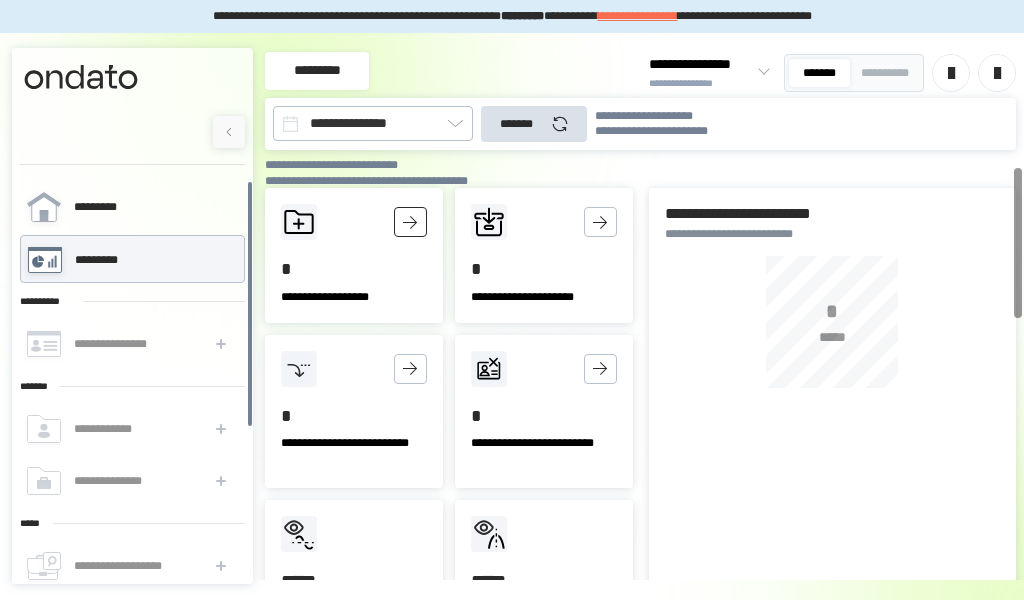 click 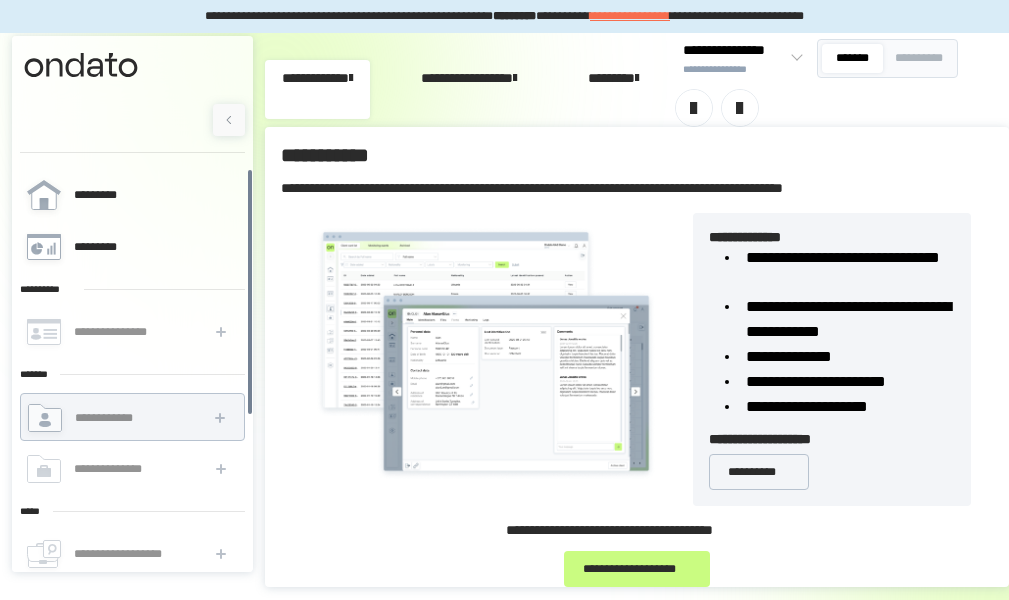 scroll, scrollTop: 15, scrollLeft: 0, axis: vertical 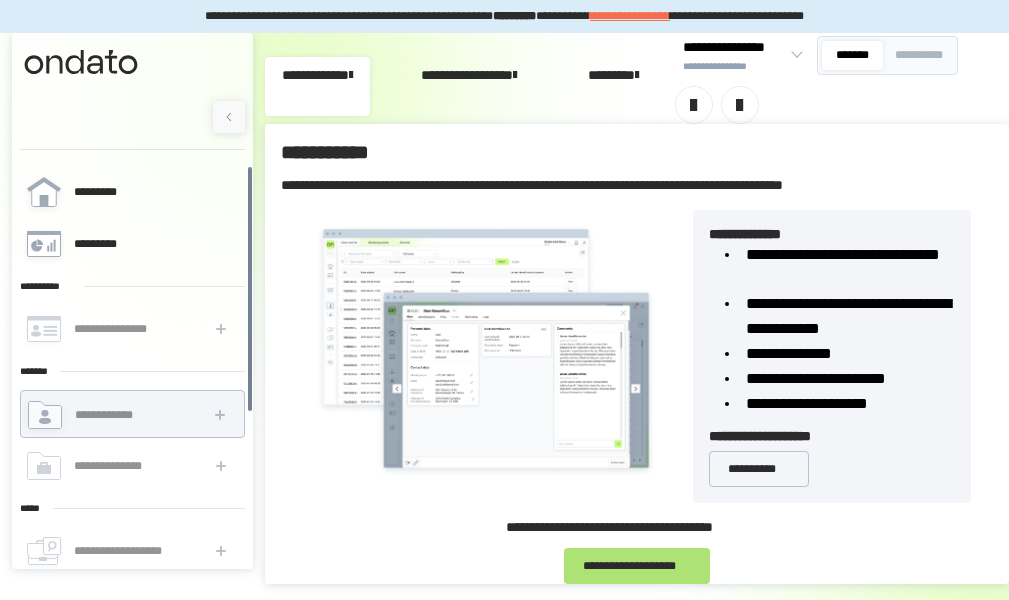 click on "**********" at bounding box center (637, 566) 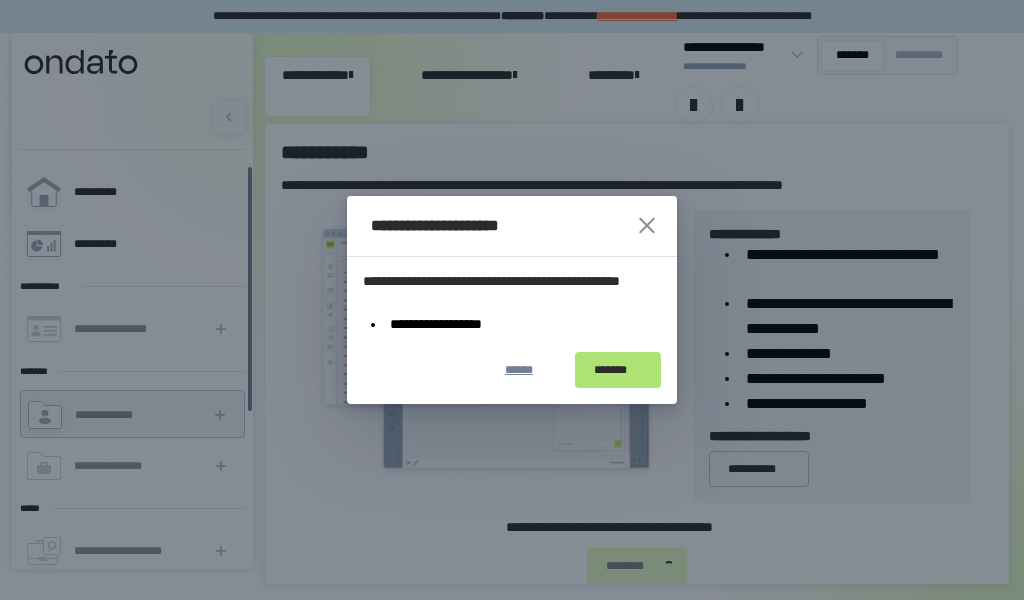 click on "*******" at bounding box center (618, 370) 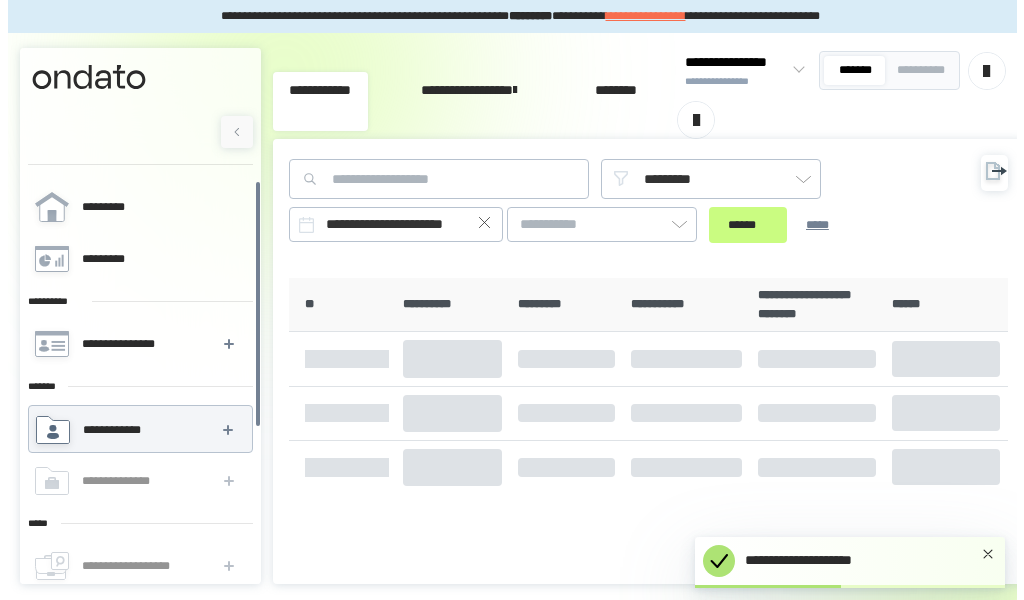 scroll, scrollTop: 0, scrollLeft: 0, axis: both 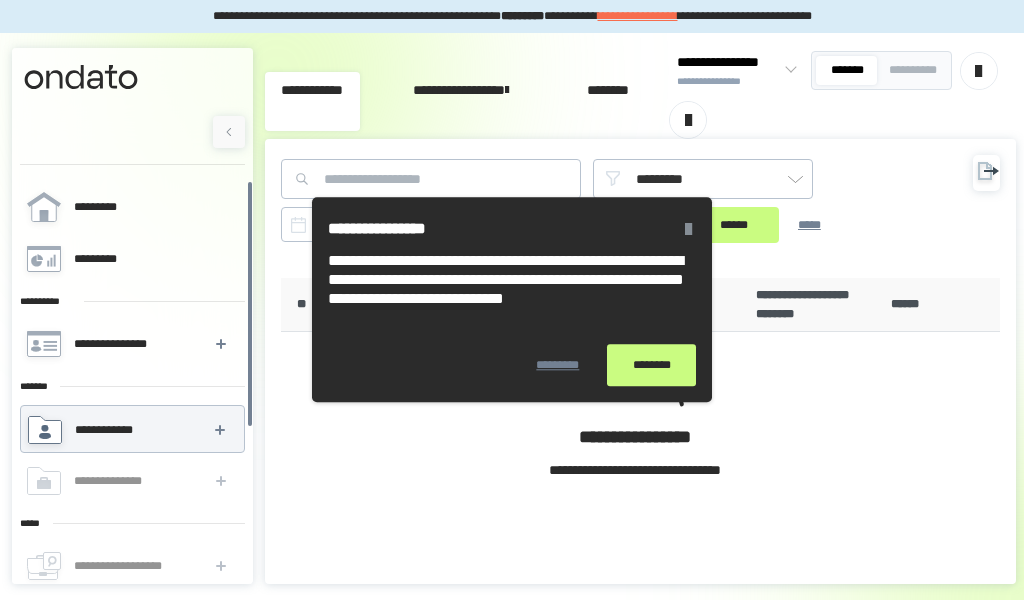 click on "********" at bounding box center [651, 365] 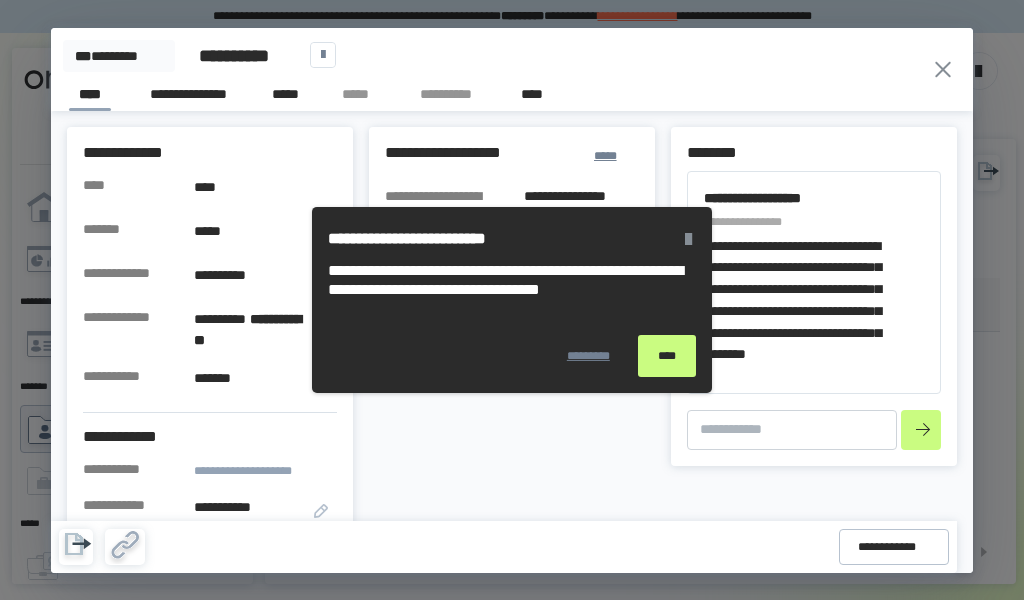 scroll, scrollTop: 0, scrollLeft: 0, axis: both 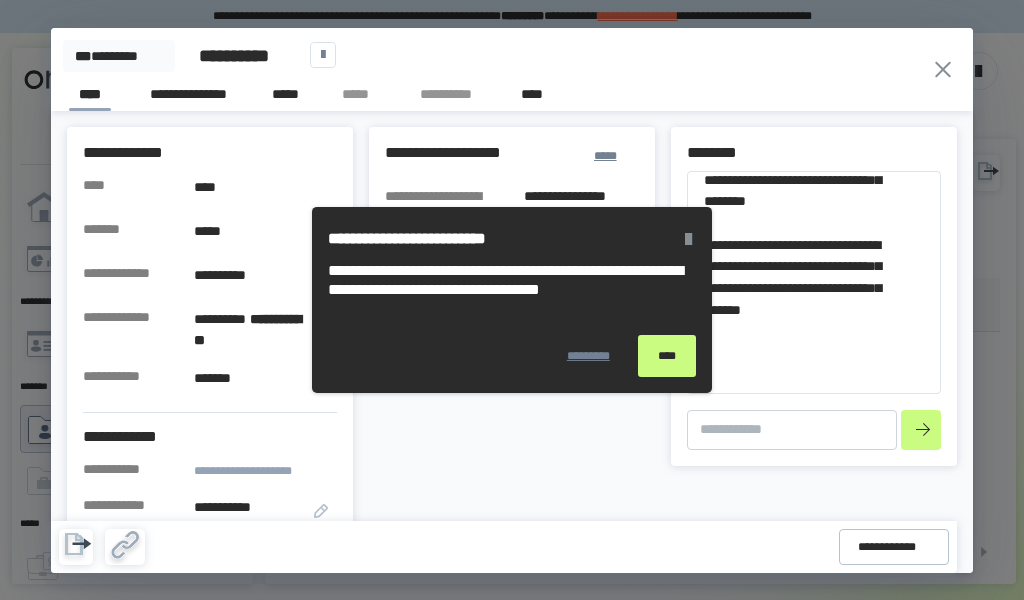 click on "****" at bounding box center [667, 356] 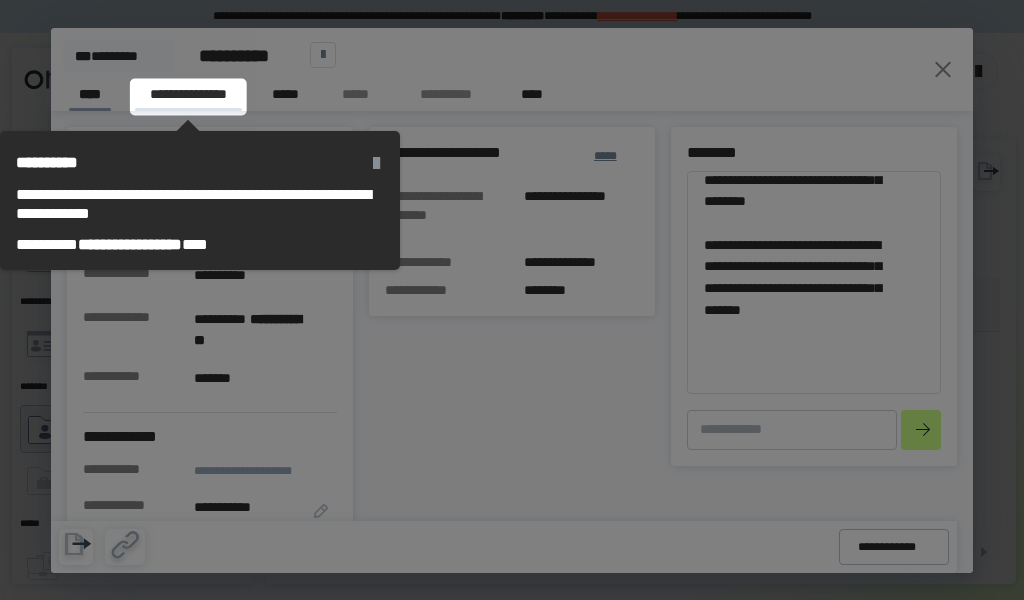 click on "**********" at bounding box center [188, 97] 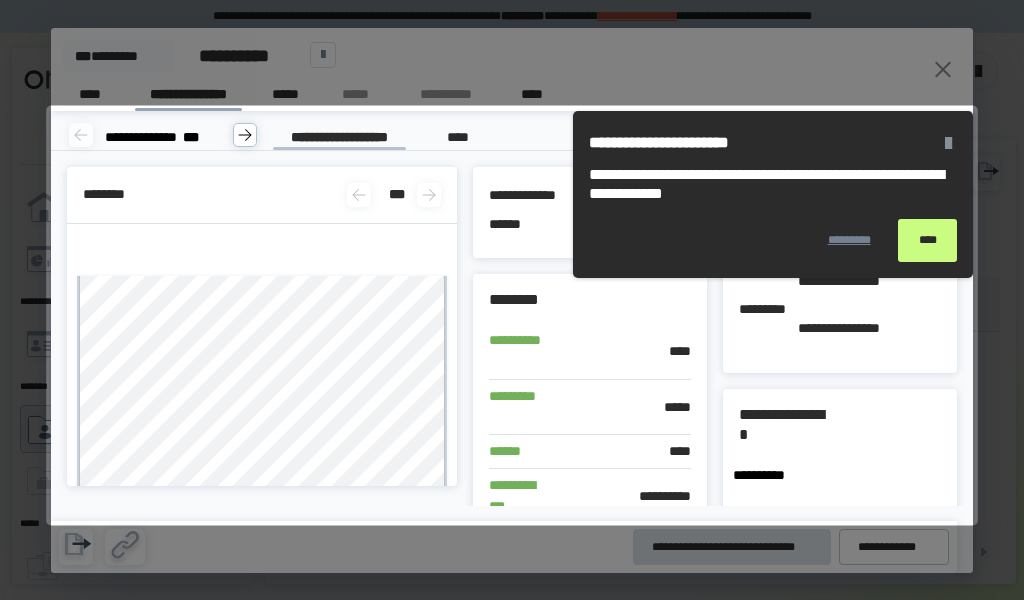 click on "****" at bounding box center (927, 240) 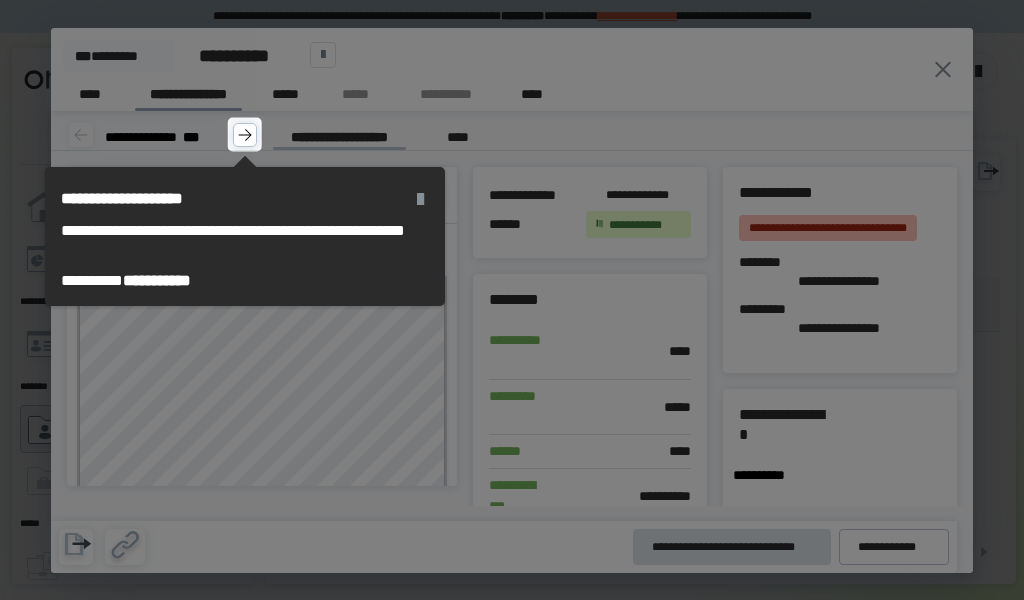 click at bounding box center [420, 199] 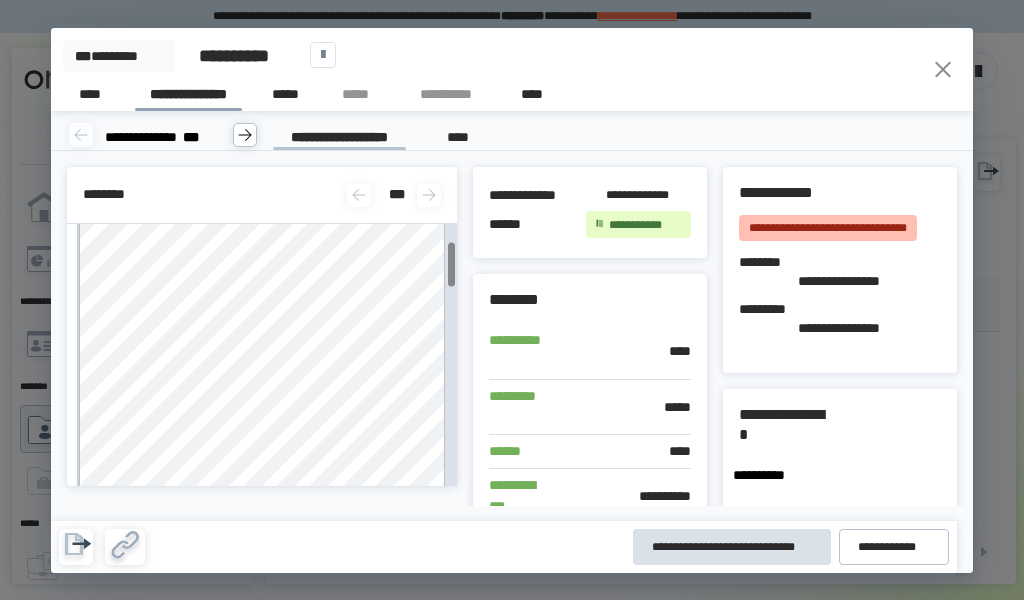 scroll, scrollTop: 100, scrollLeft: 0, axis: vertical 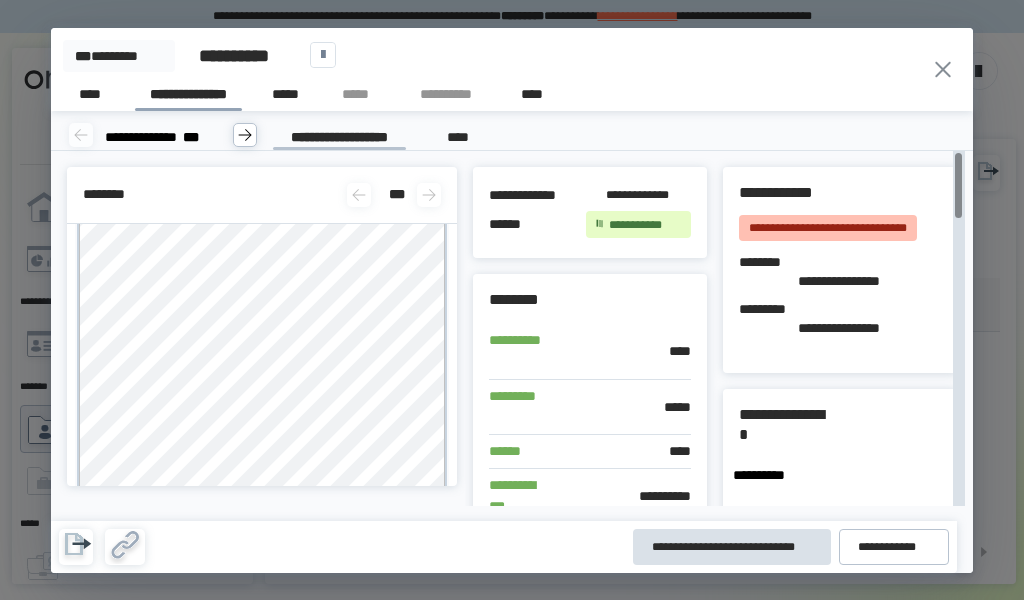 click on "**********" at bounding box center [518, 351] 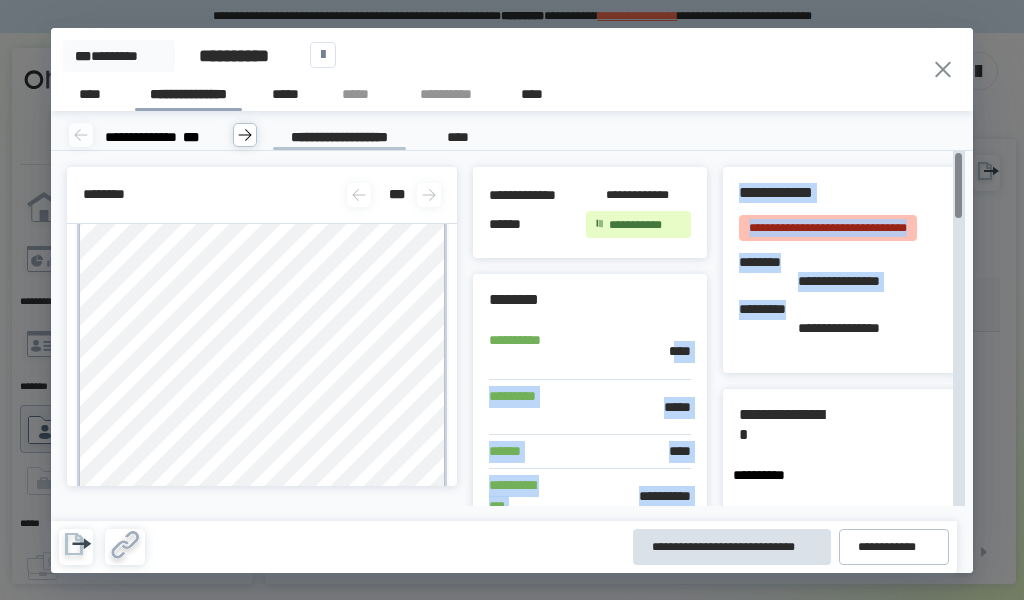 drag, startPoint x: 657, startPoint y: 350, endPoint x: 732, endPoint y: 349, distance: 75.00667 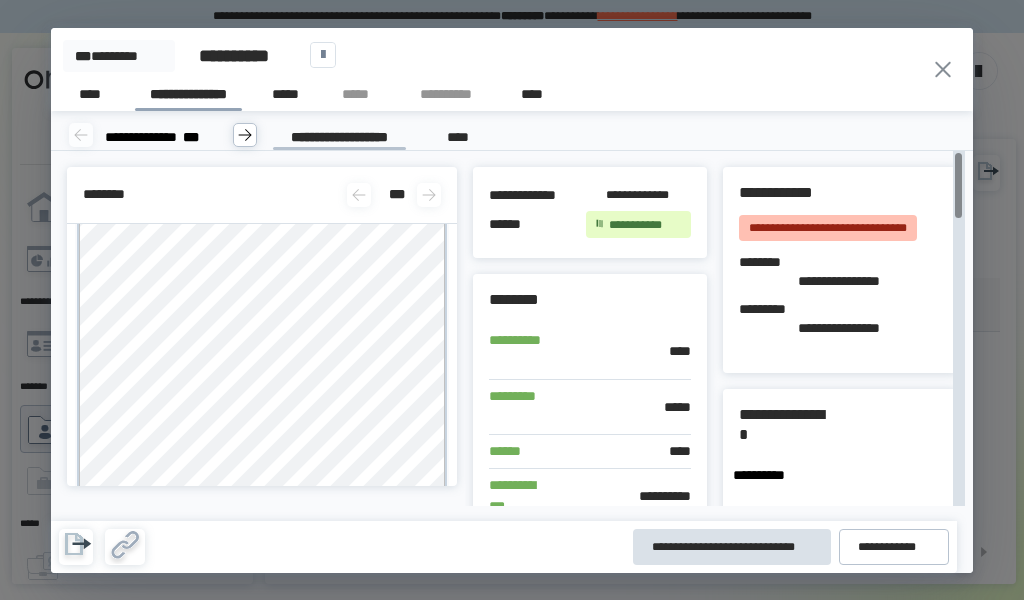 drag, startPoint x: 642, startPoint y: 349, endPoint x: 659, endPoint y: 349, distance: 17 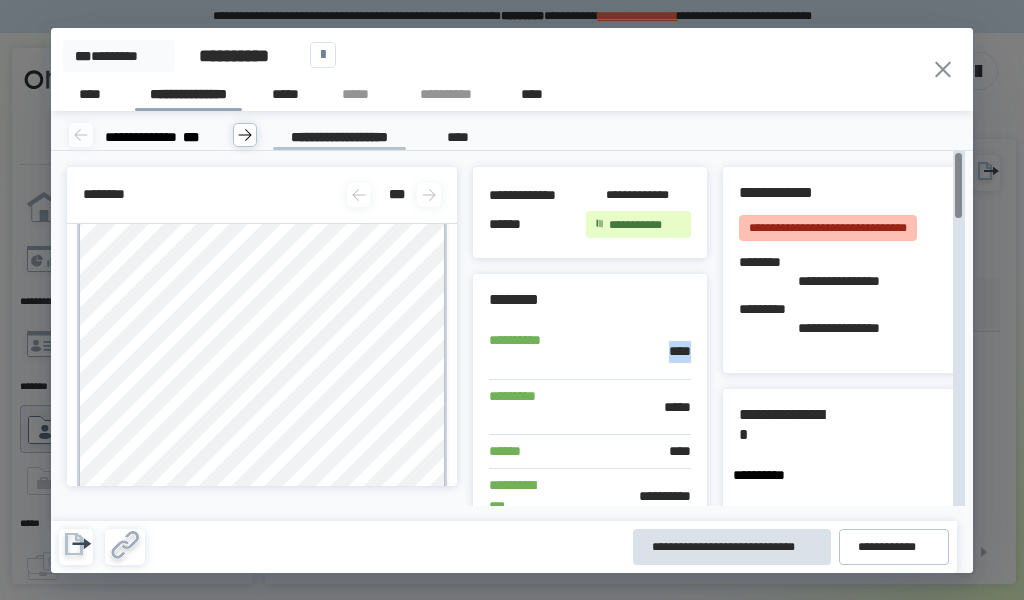 click on "****" at bounding box center [625, 352] 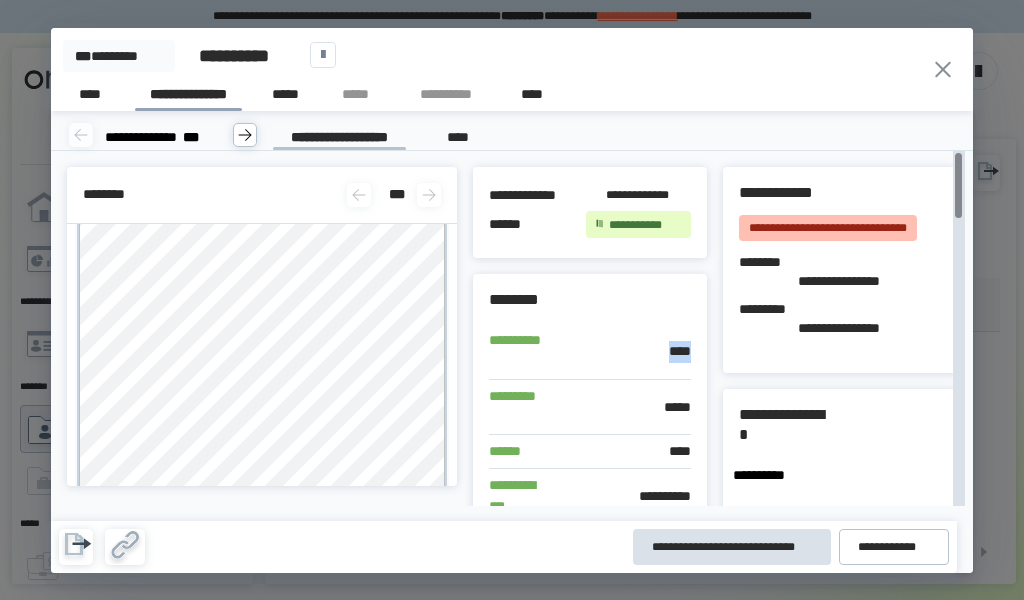 drag, startPoint x: 663, startPoint y: 348, endPoint x: 646, endPoint y: 340, distance: 18.788294 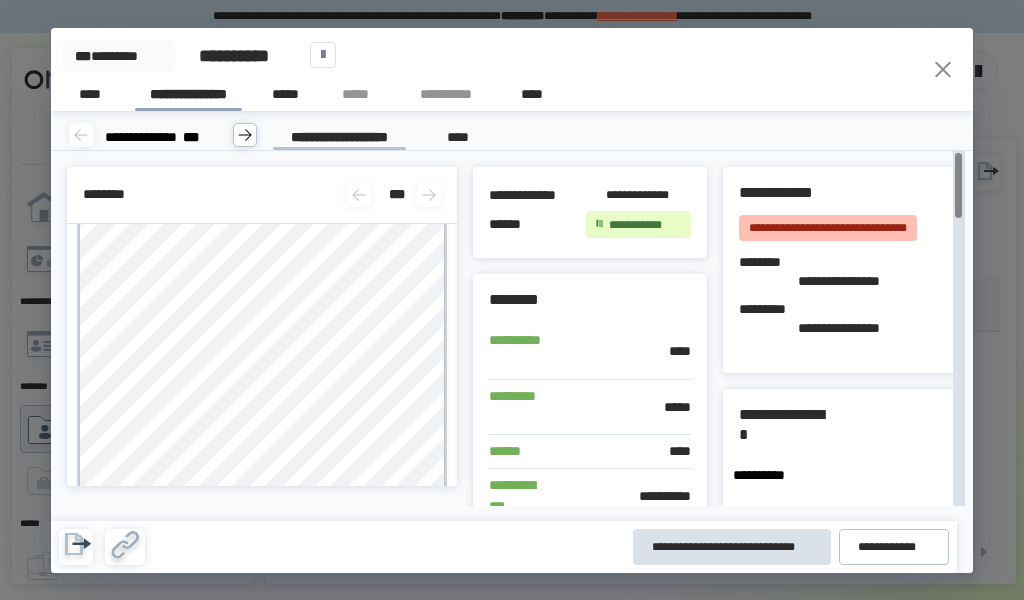 click on "****" at bounding box center [625, 352] 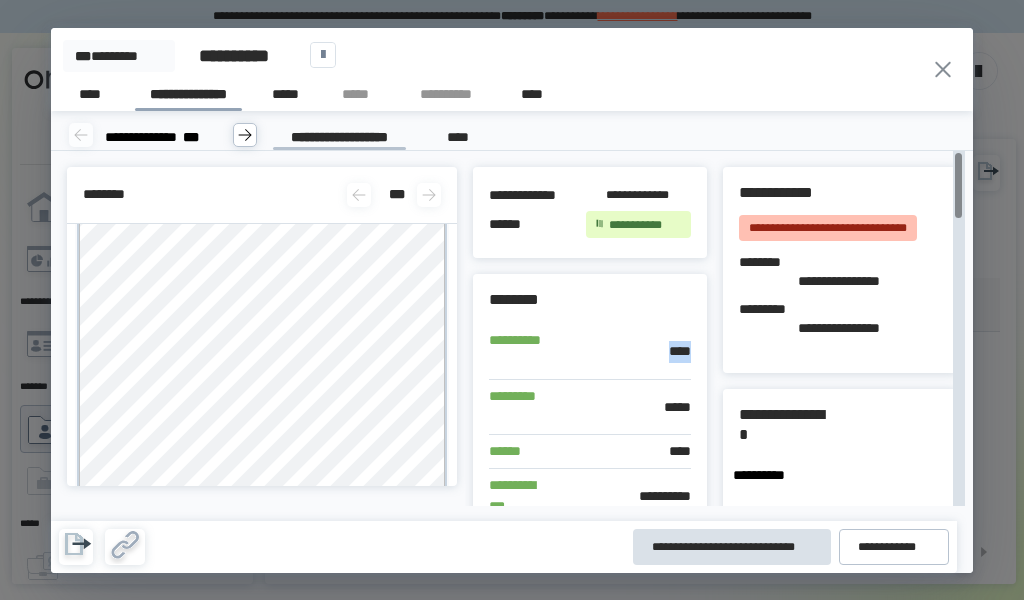 drag, startPoint x: 695, startPoint y: 344, endPoint x: 653, endPoint y: 355, distance: 43.416588 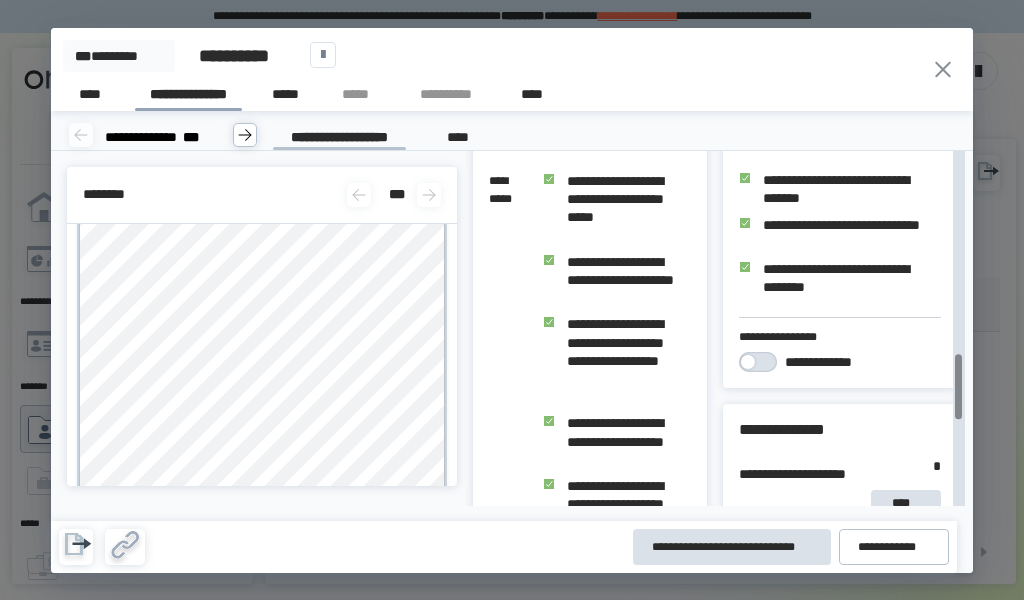 scroll, scrollTop: 1100, scrollLeft: 0, axis: vertical 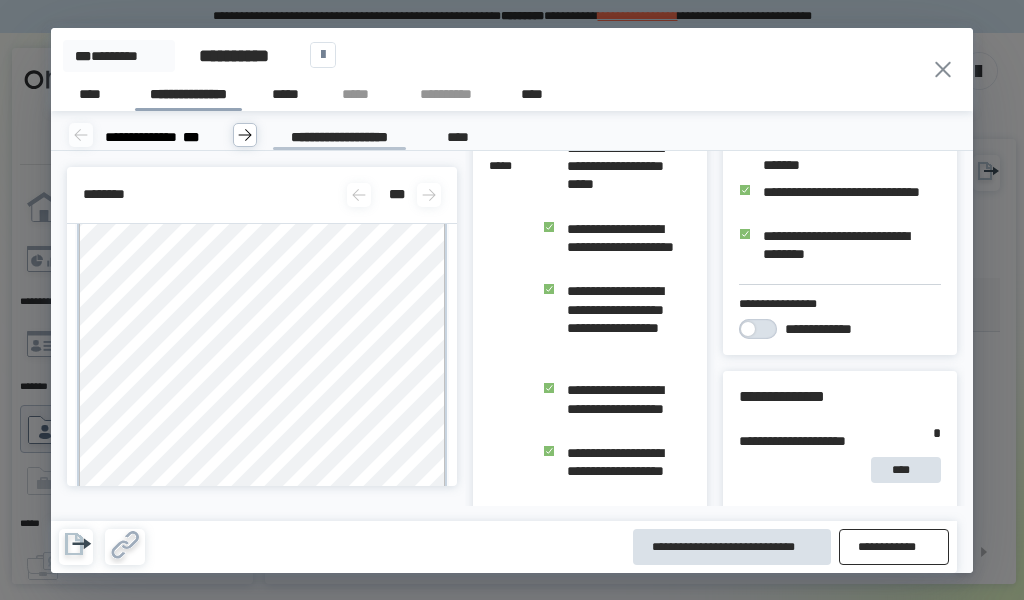 click on "**********" at bounding box center (894, 547) 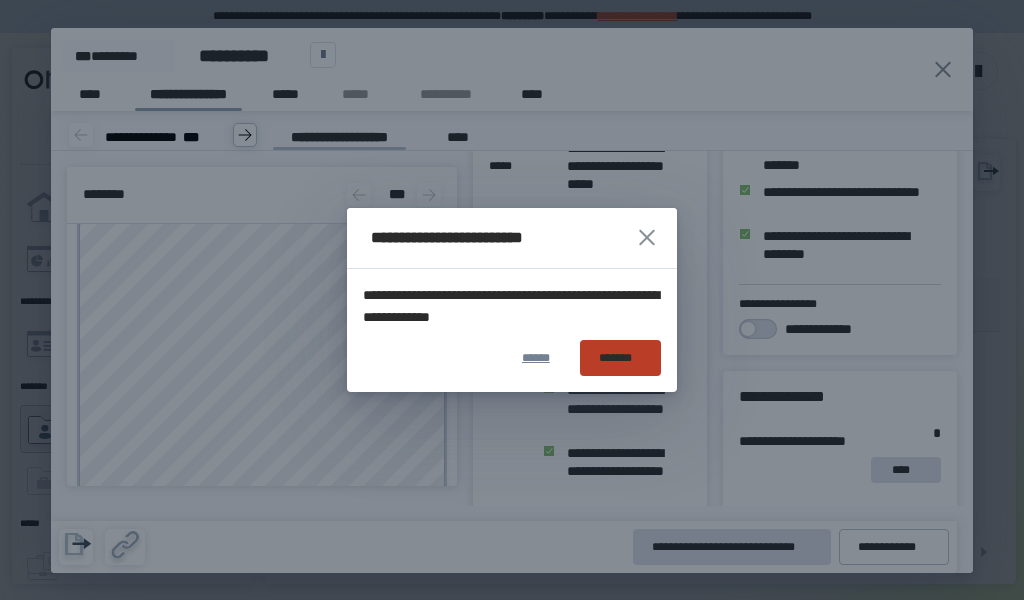 click on "*******" at bounding box center (620, 358) 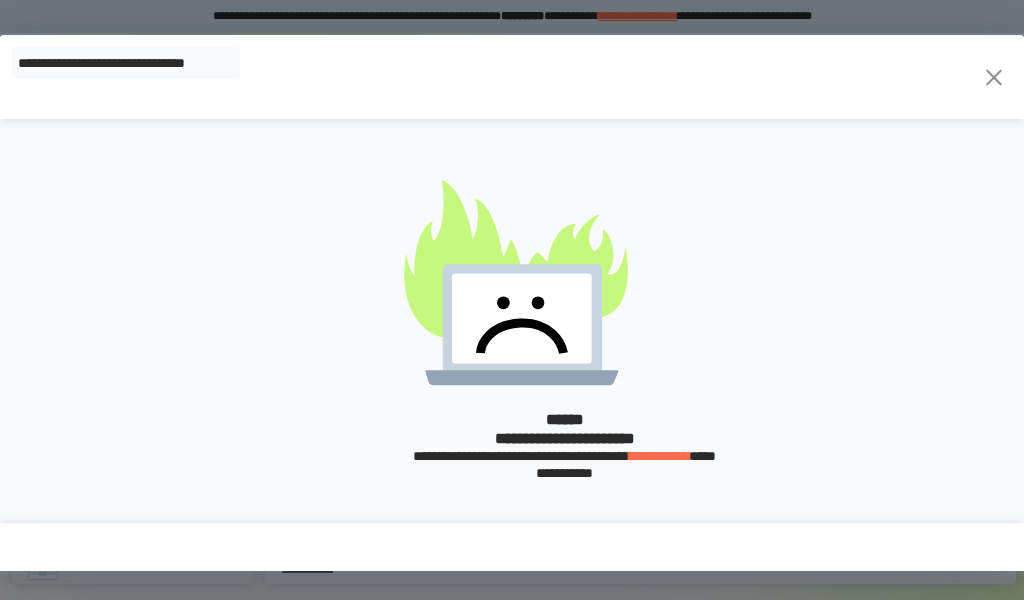 click 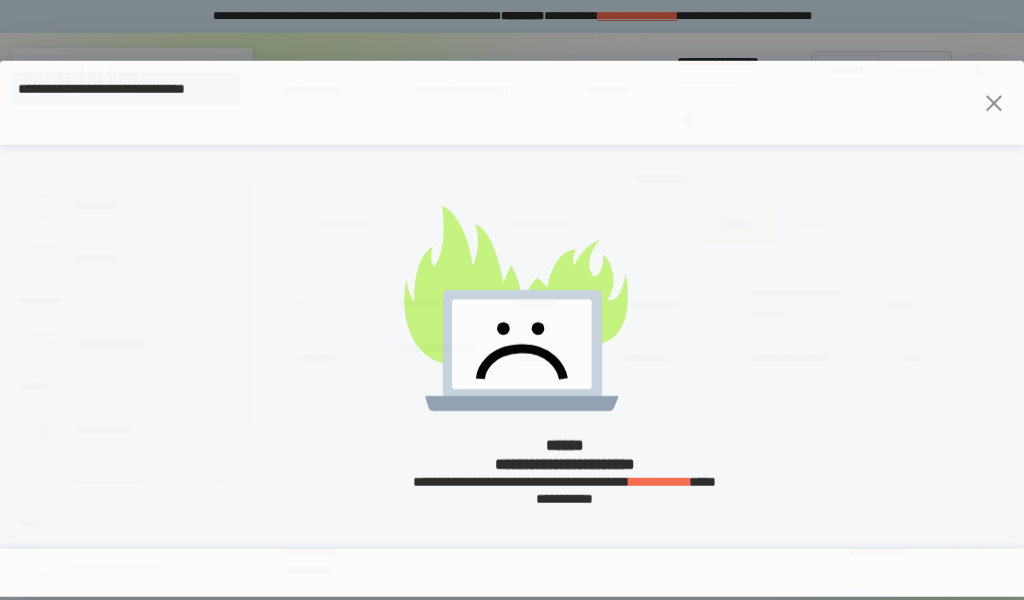 type 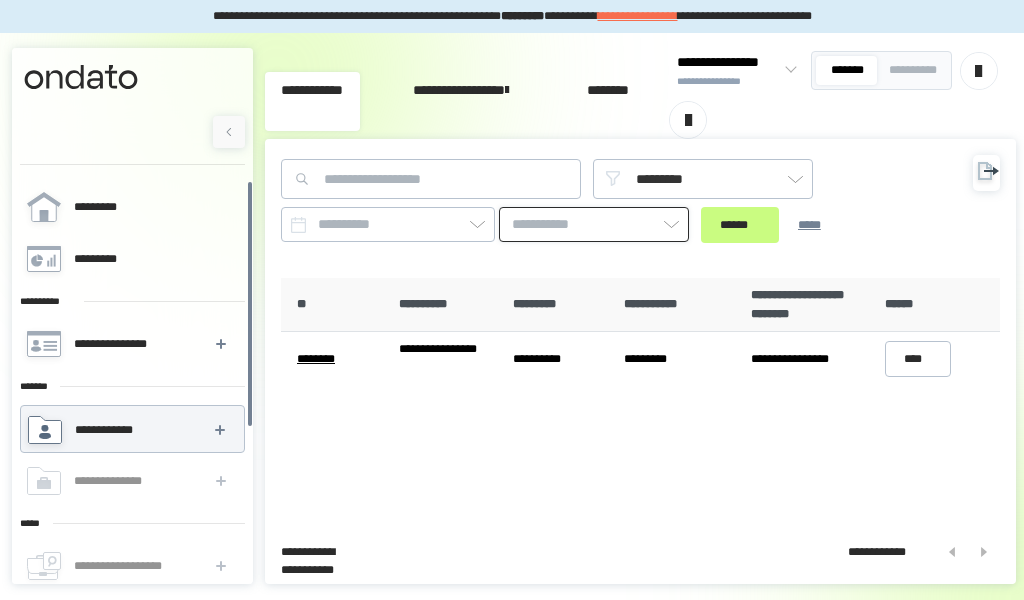 click at bounding box center (594, 224) 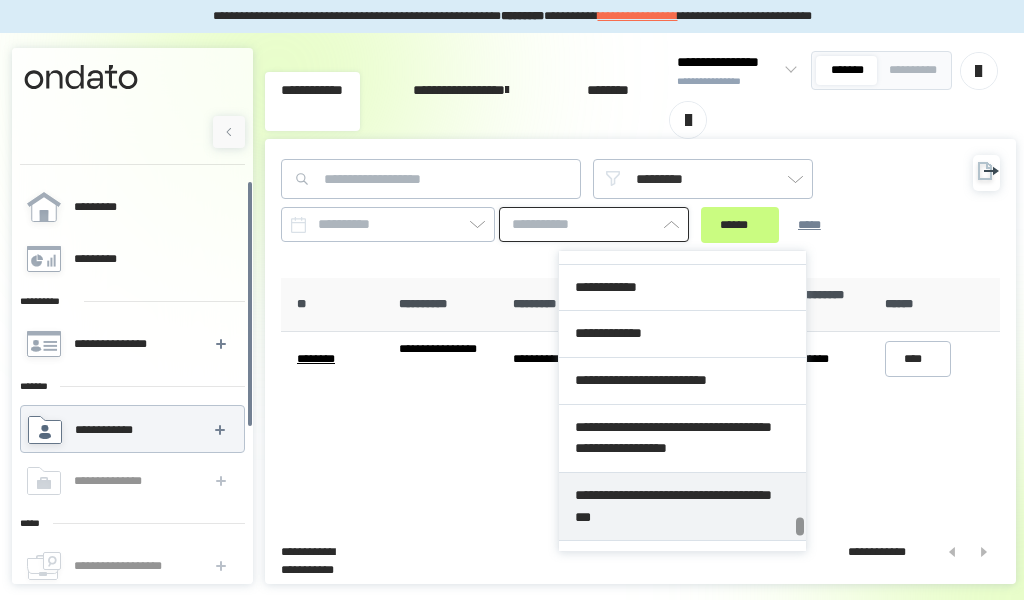 scroll, scrollTop: 11200, scrollLeft: 0, axis: vertical 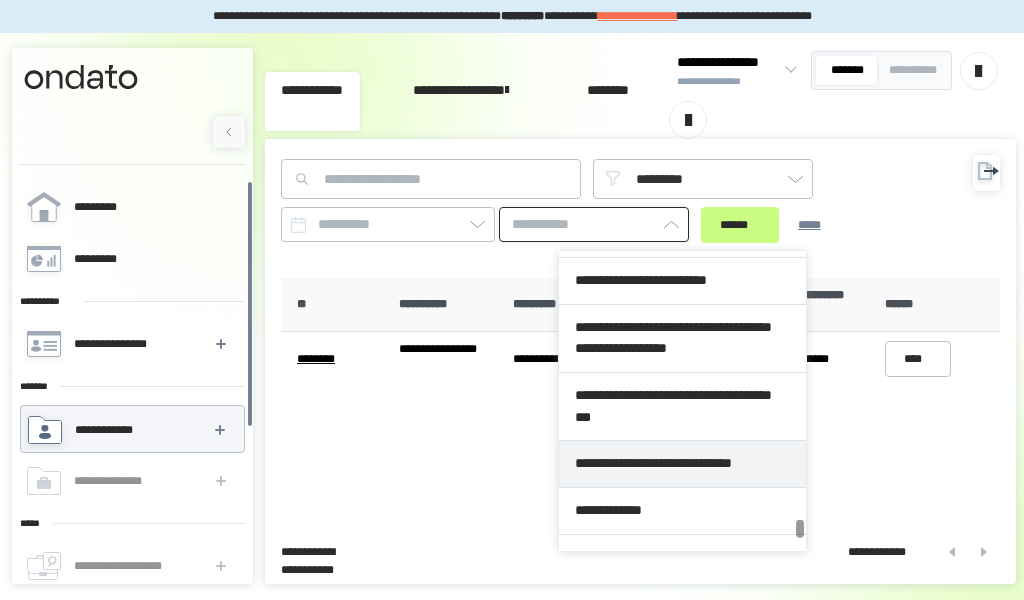 type on "**********" 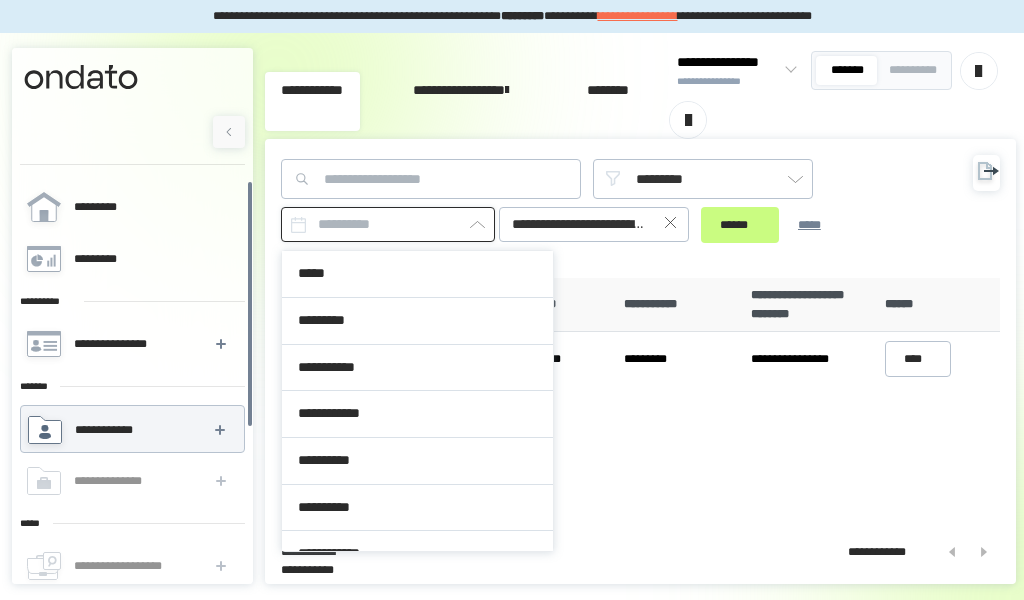 click at bounding box center [388, 224] 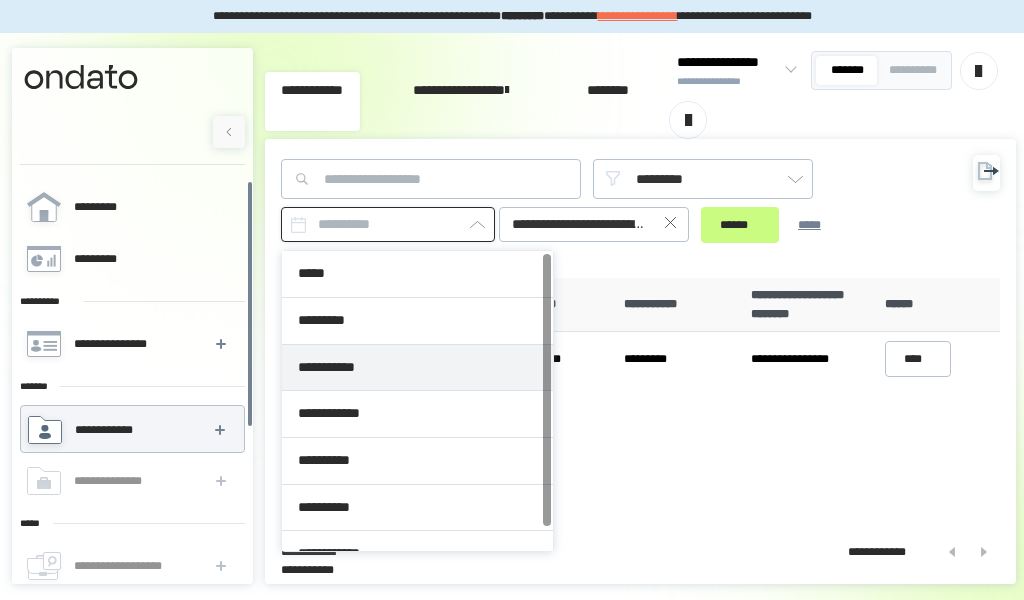 type on "**********" 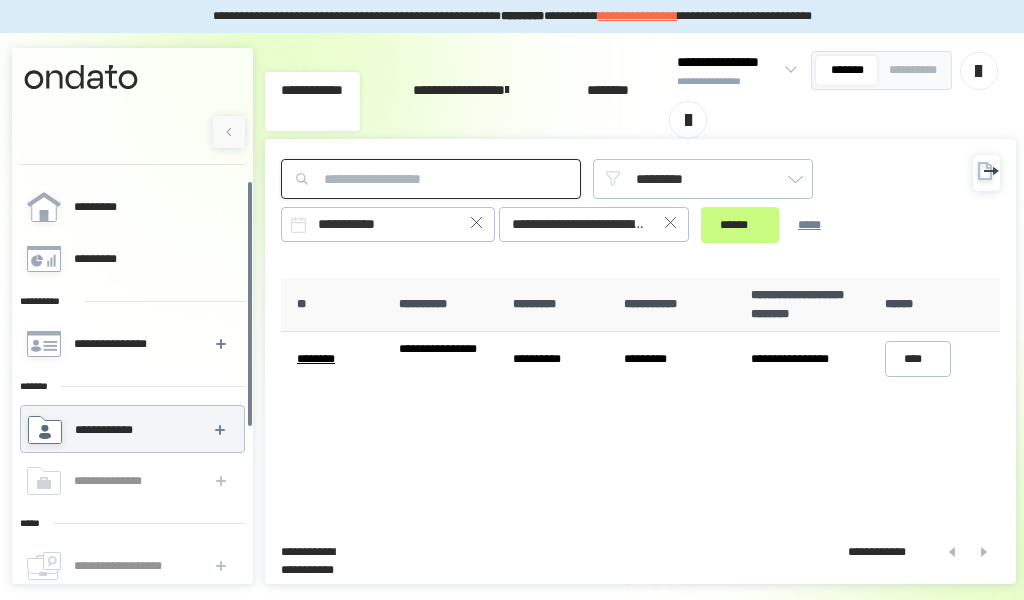 click at bounding box center [431, 179] 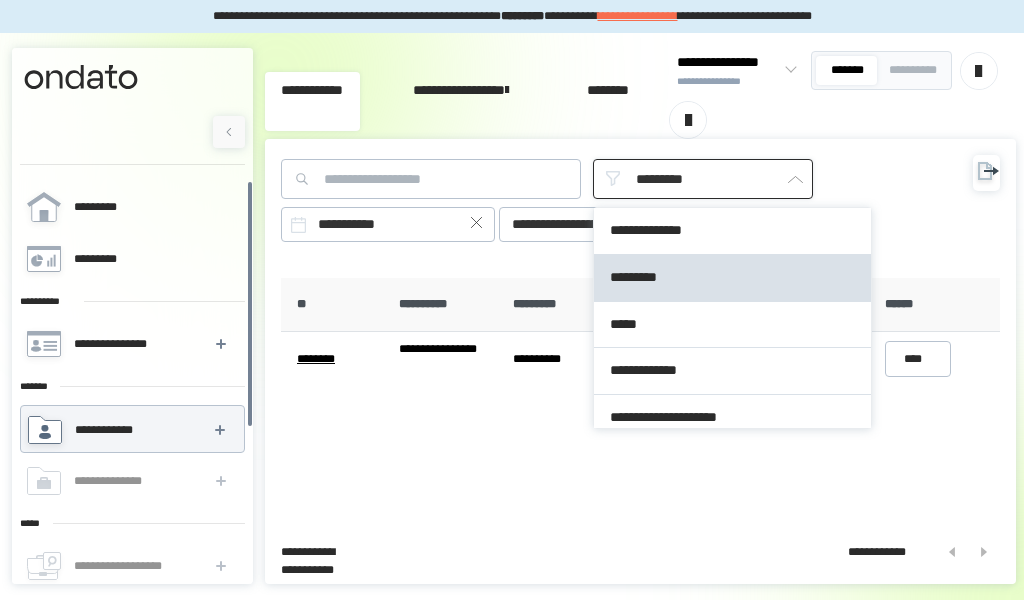 click on "*********" at bounding box center (703, 179) 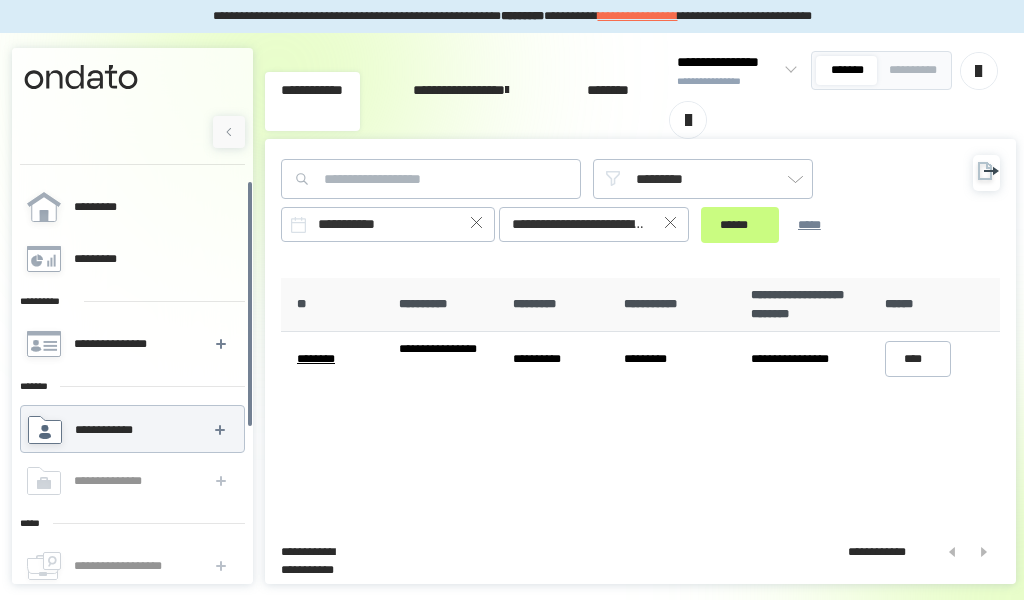 click on "**********" at bounding box center (610, 208) 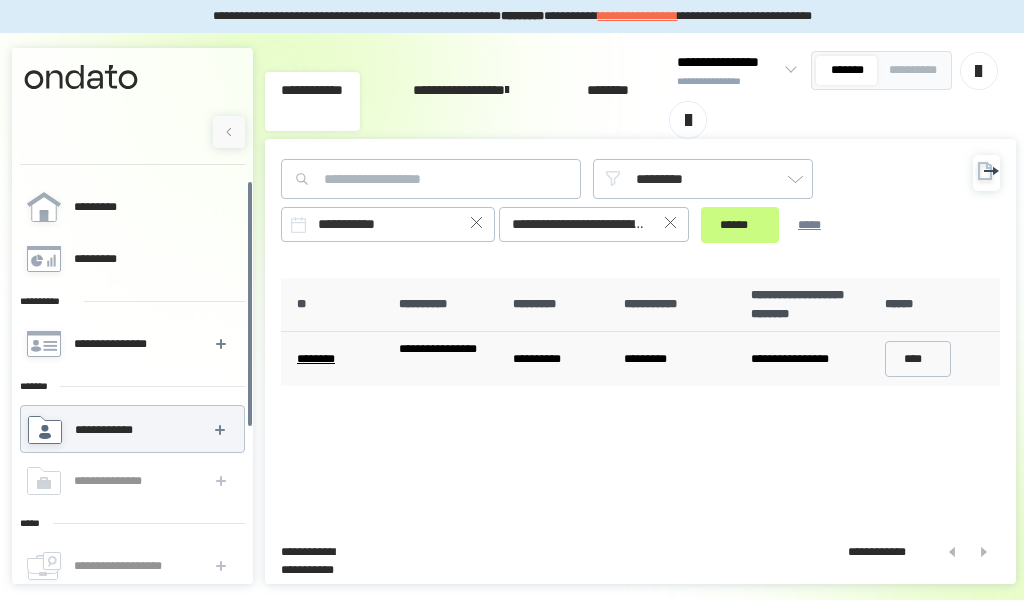 click on "********" at bounding box center [336, 358] 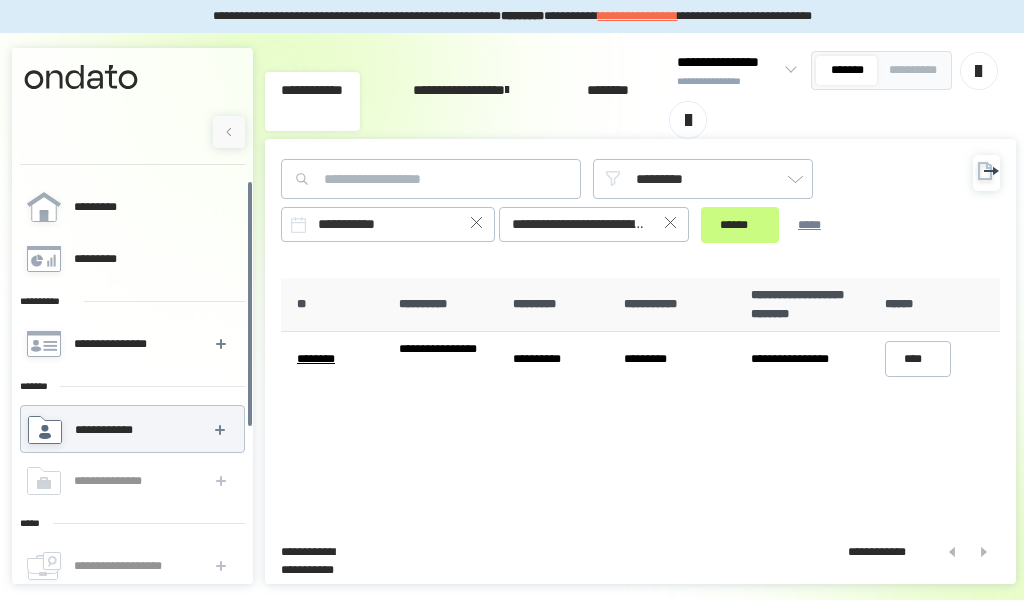 click on "******" at bounding box center [938, 305] 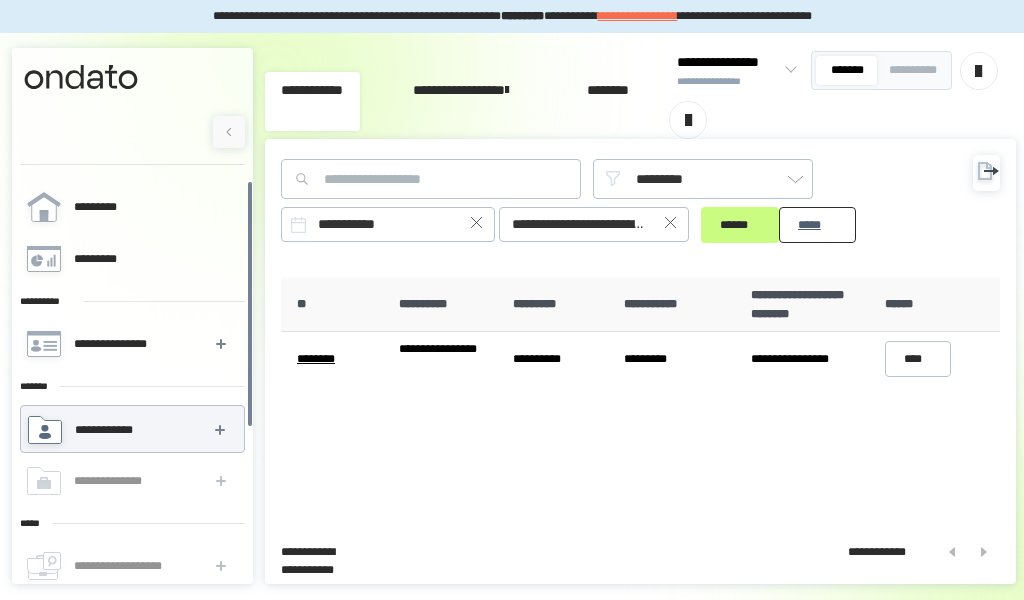 click on "*****" at bounding box center [817, 225] 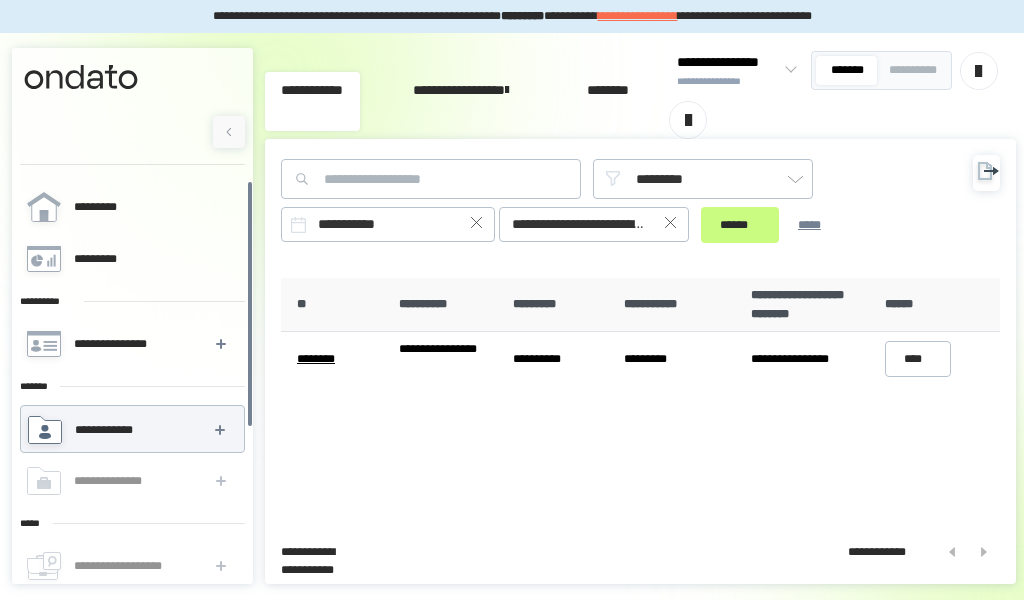 click on "**********" at bounding box center [728, 82] 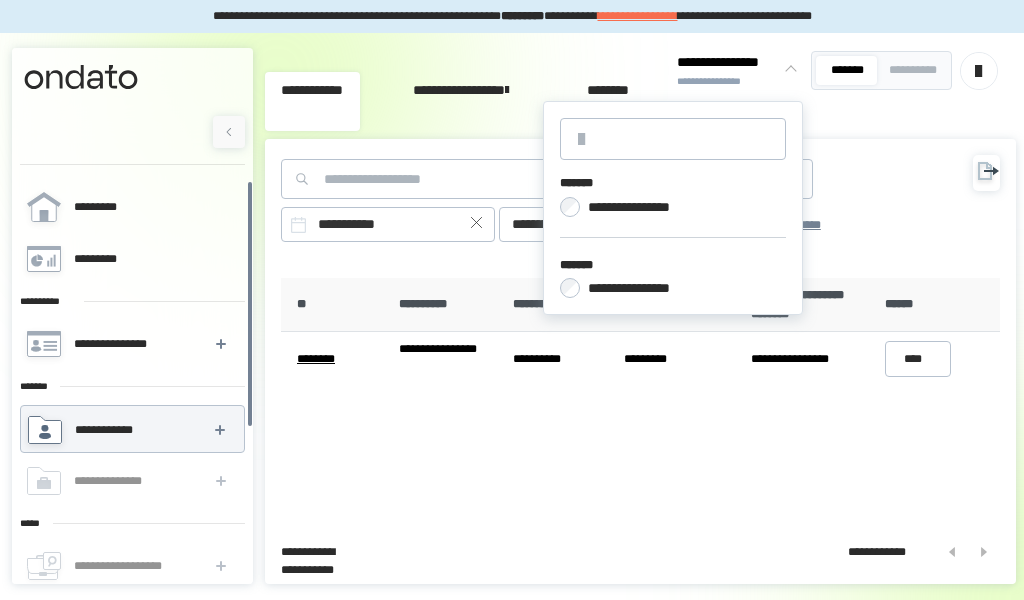 click on "**********" at bounding box center (635, 207) 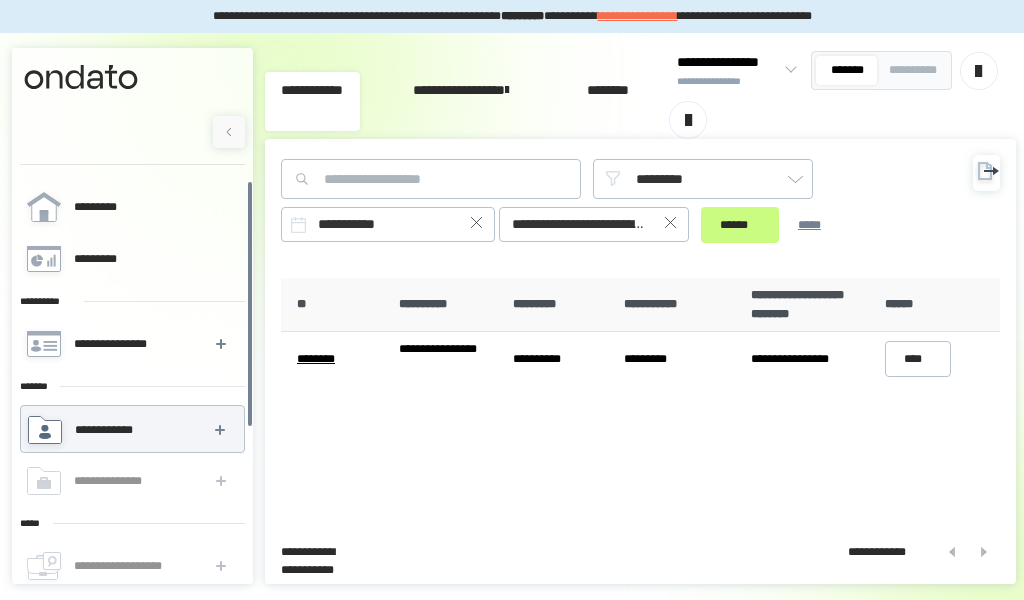 click on "**********" at bounding box center (640, 385) 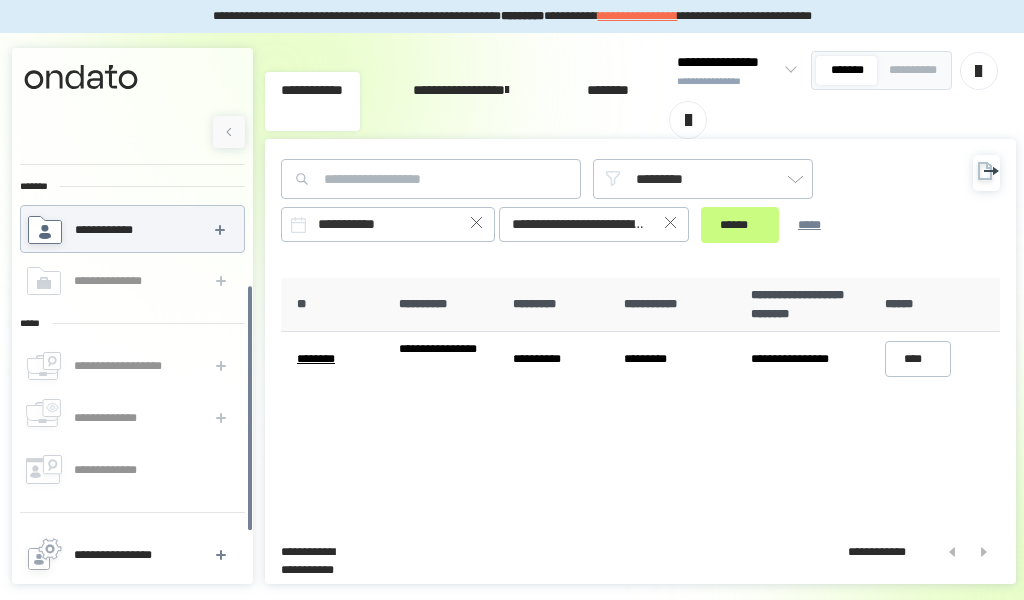scroll, scrollTop: 0, scrollLeft: 0, axis: both 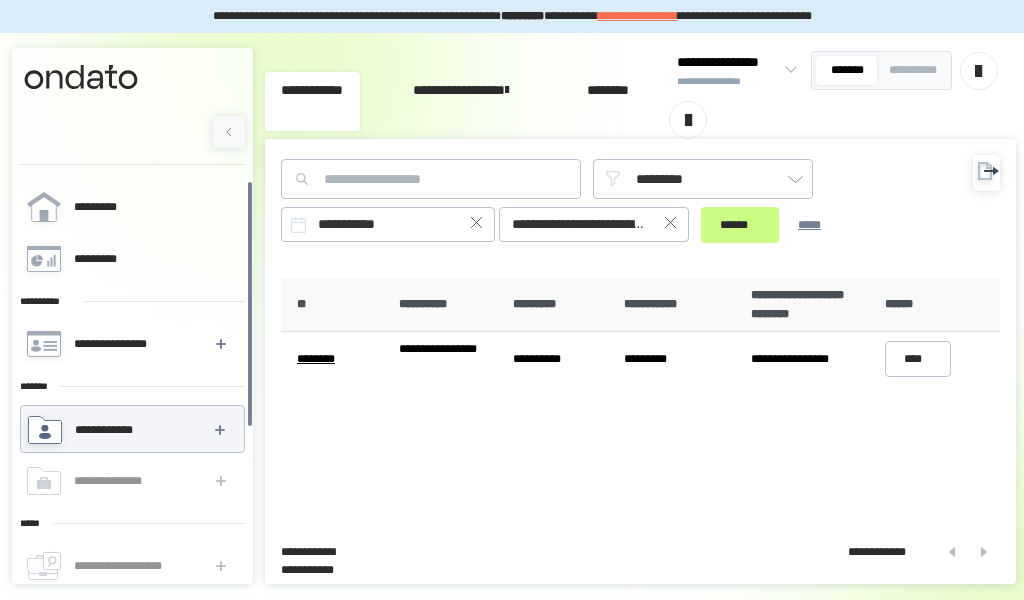 click on "**********" at bounding box center (312, 101) 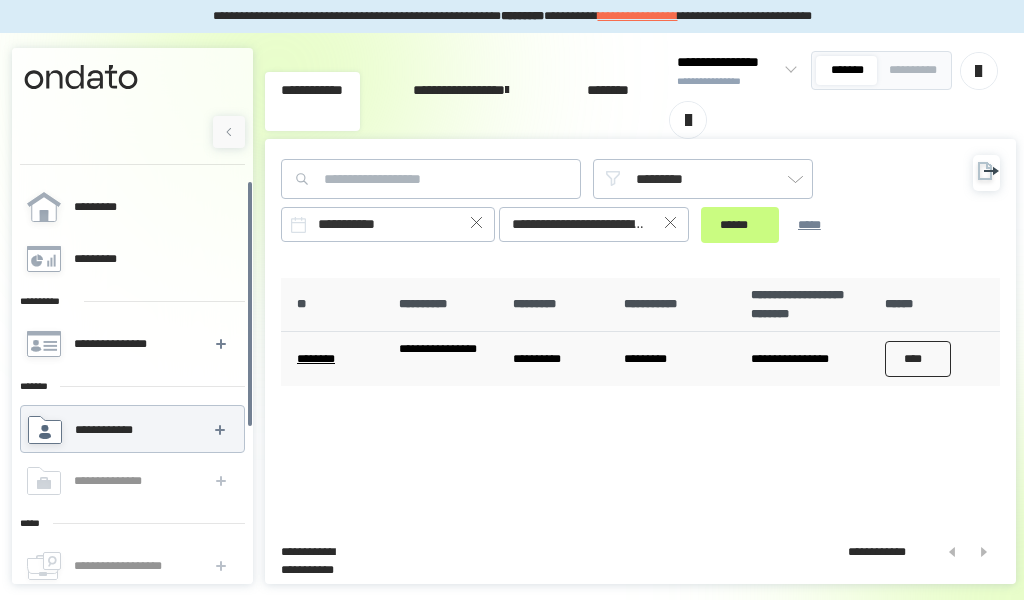 click on "****" at bounding box center (918, 359) 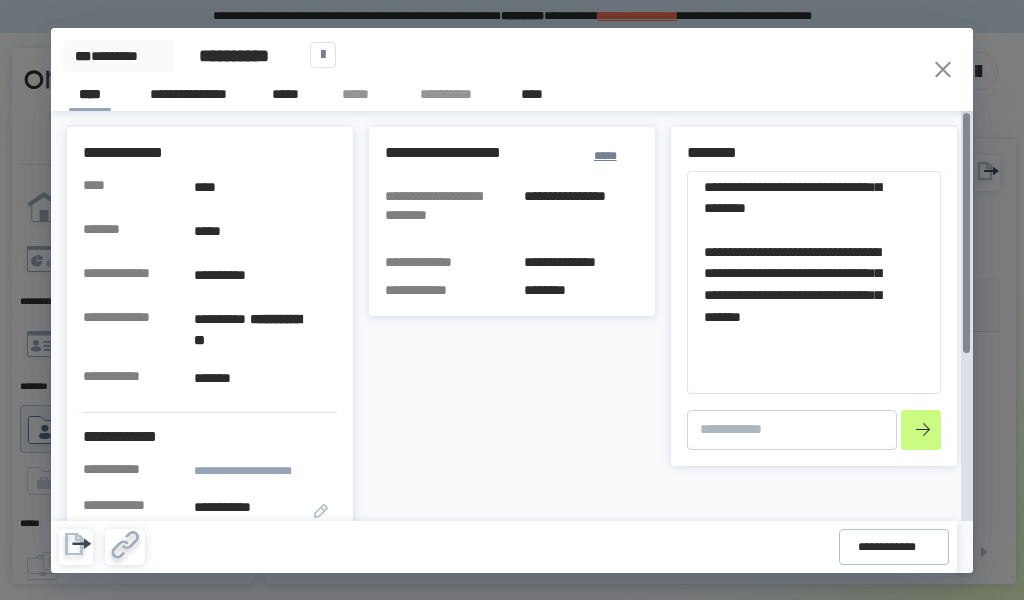 scroll, scrollTop: 283, scrollLeft: 0, axis: vertical 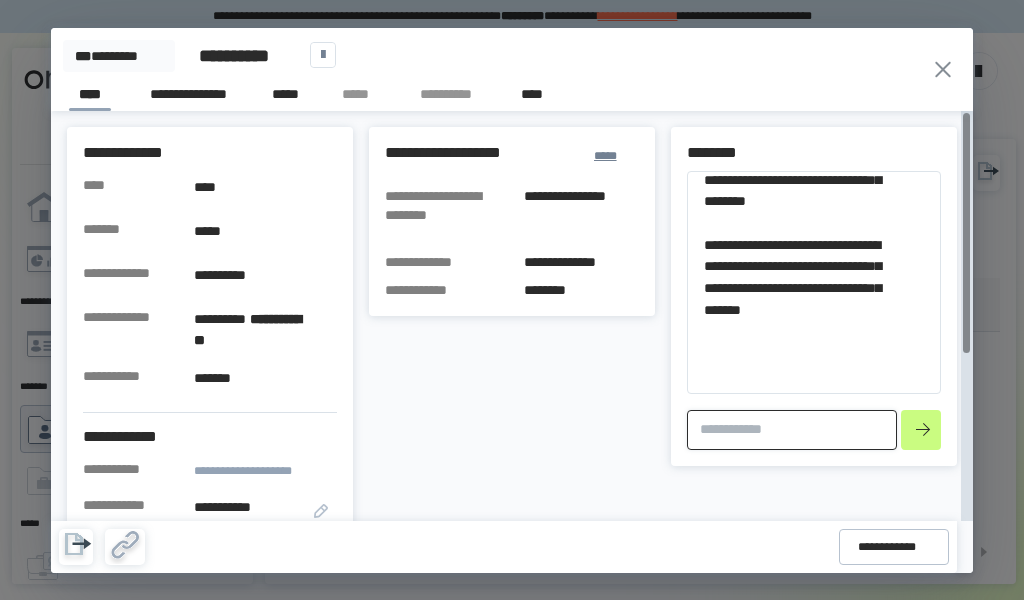 click at bounding box center [792, 430] 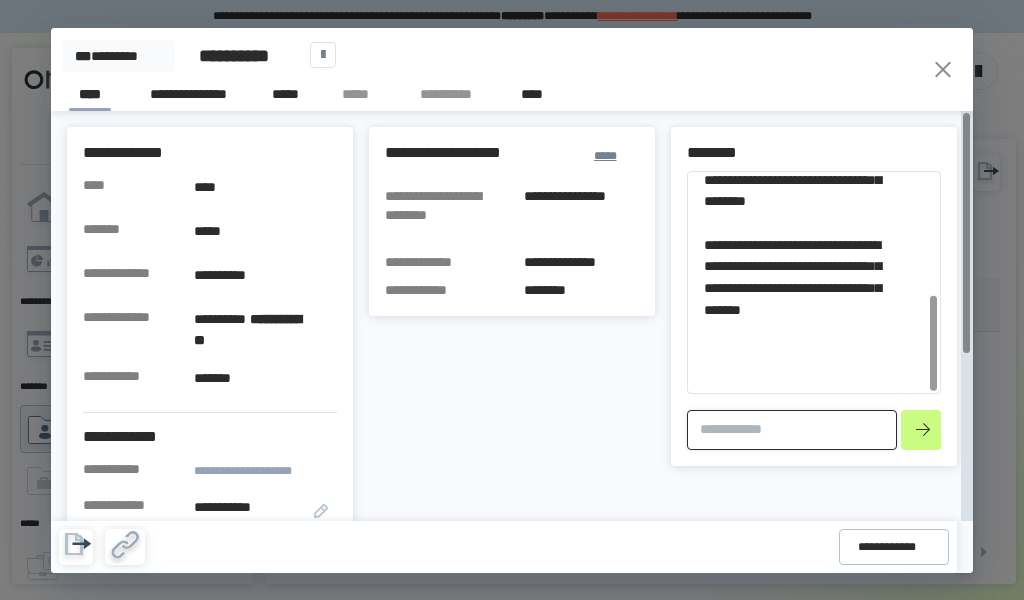type on "*" 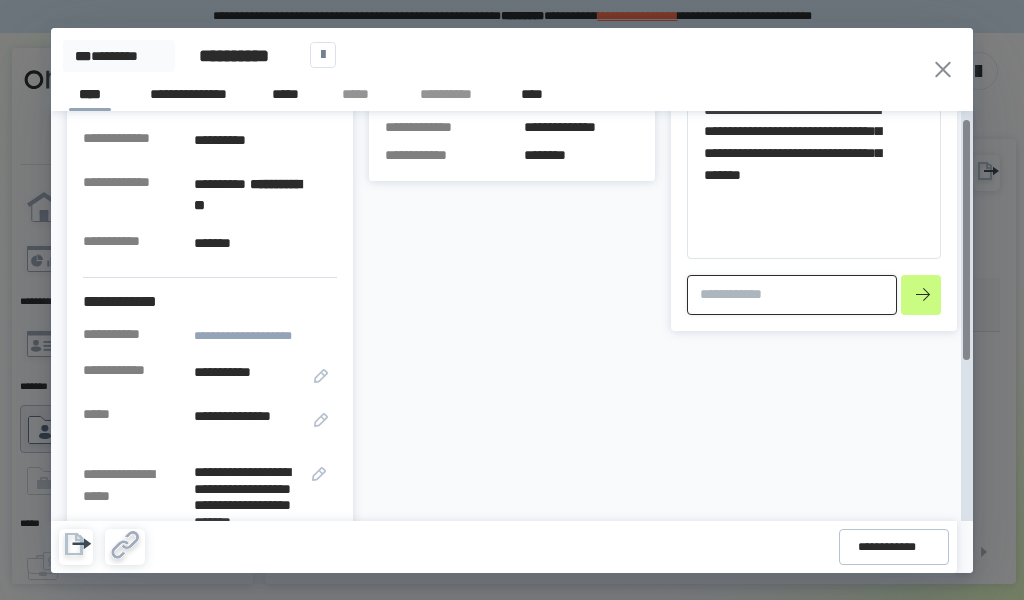 scroll, scrollTop: 0, scrollLeft: 0, axis: both 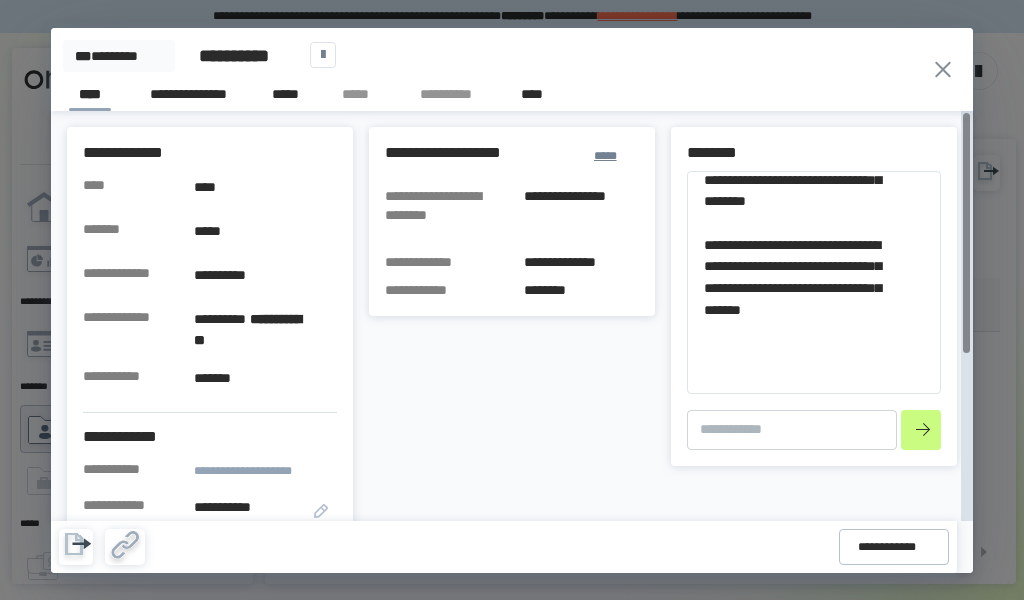 click on "**********" at bounding box center [468, 97] 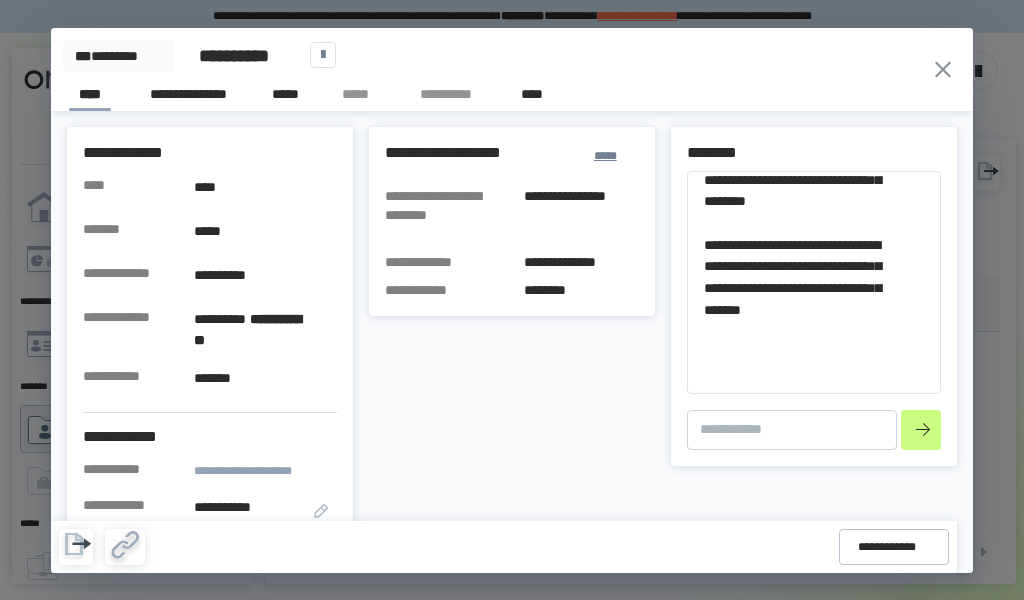 click on "**********" at bounding box center (468, 97) 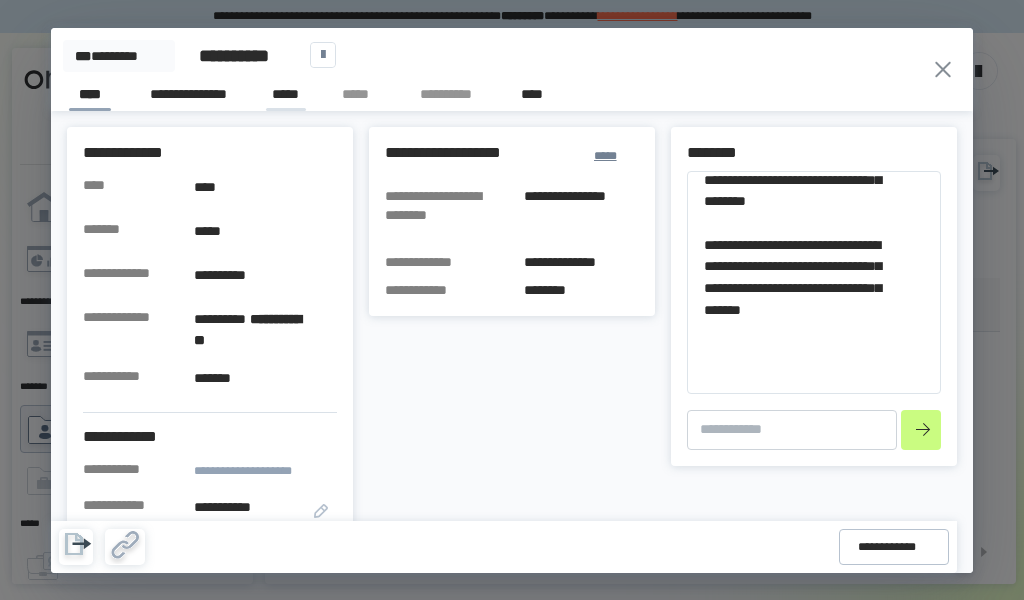 click on "*****" at bounding box center (286, 97) 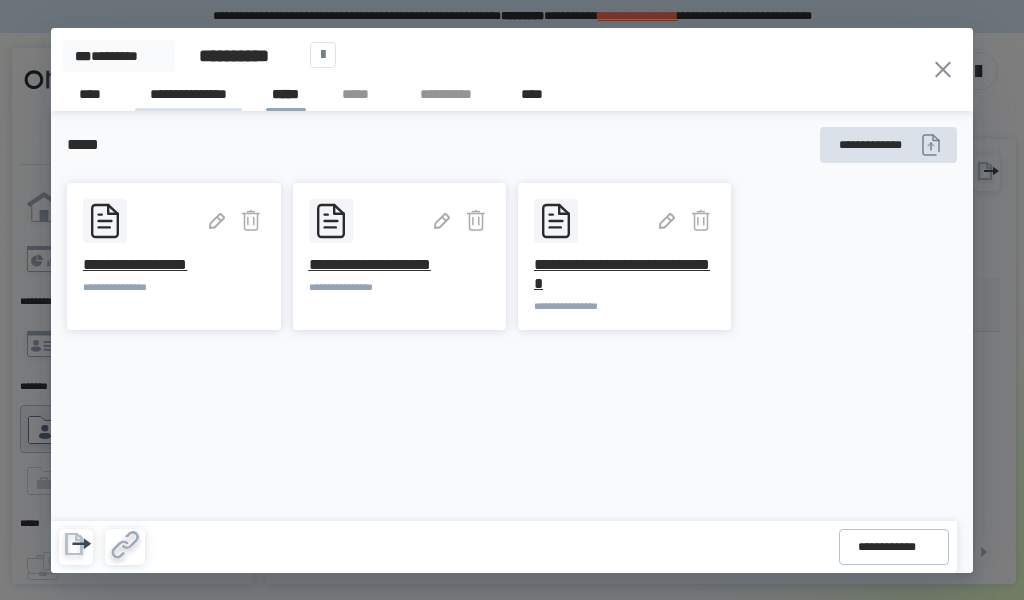 click on "**********" at bounding box center (188, 97) 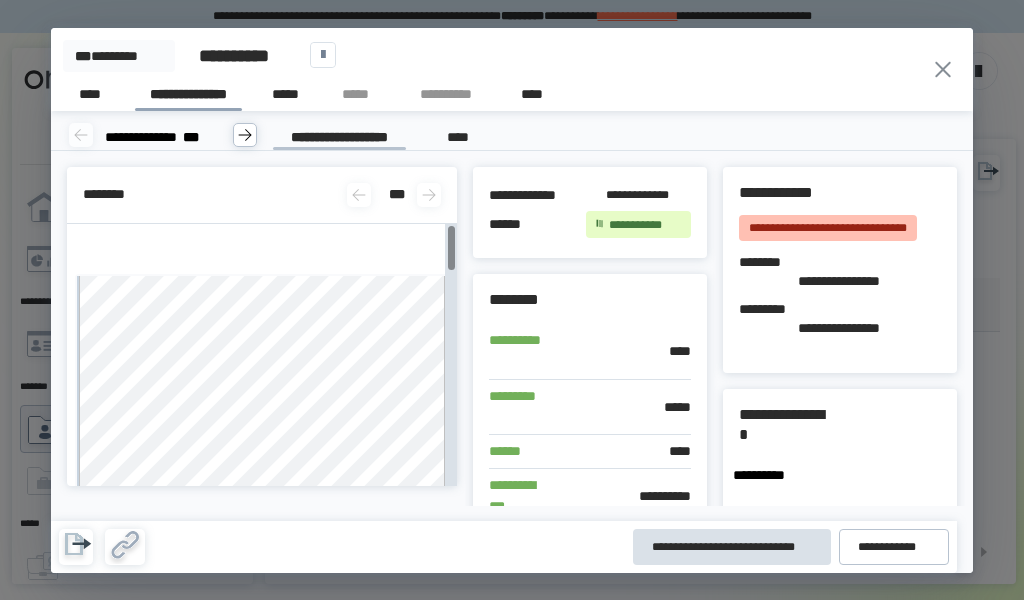scroll, scrollTop: 0, scrollLeft: 0, axis: both 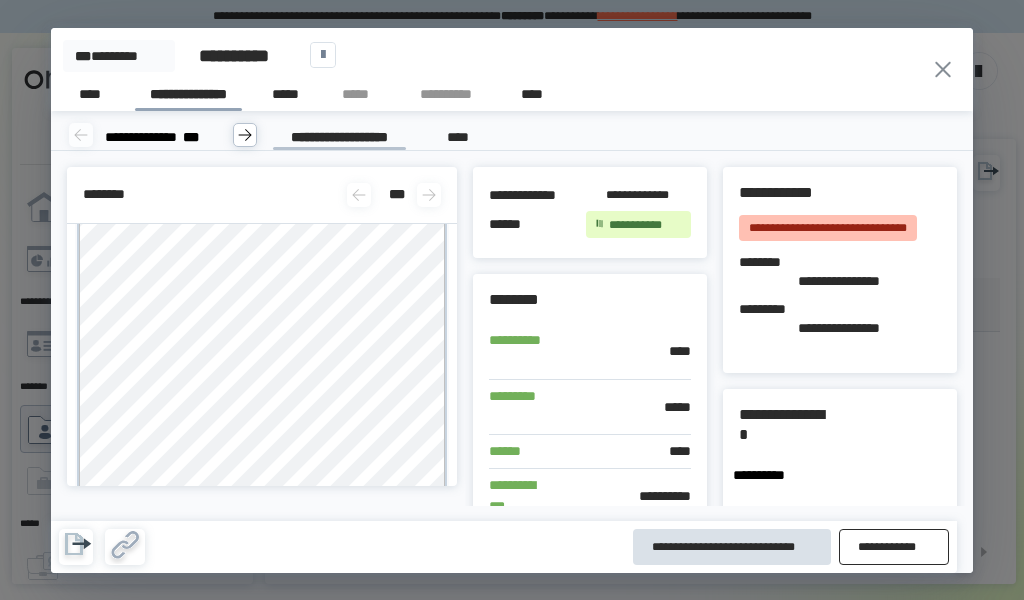 click on "**********" at bounding box center [894, 547] 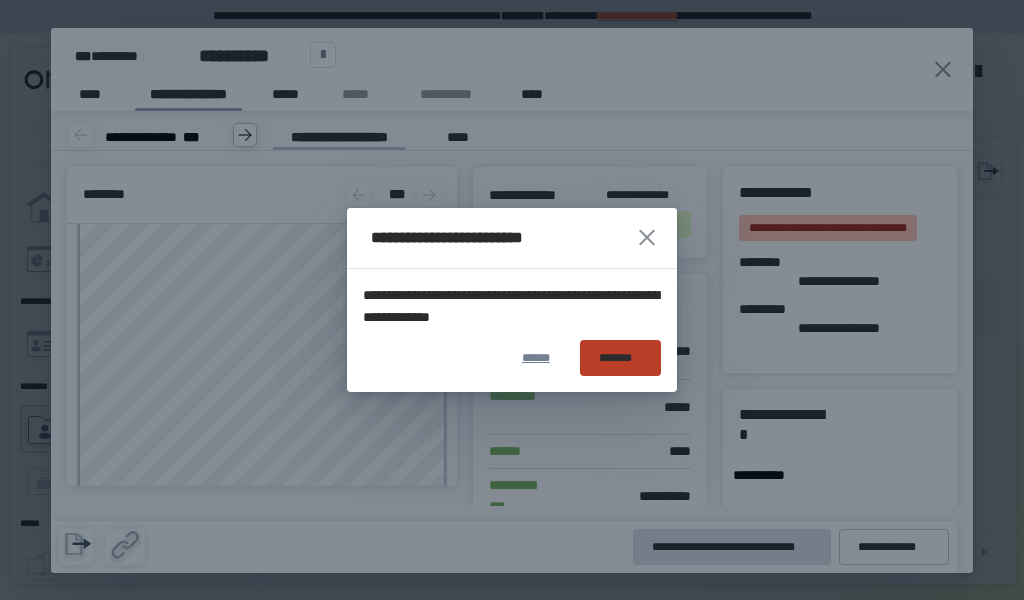 click on "*******" at bounding box center [620, 358] 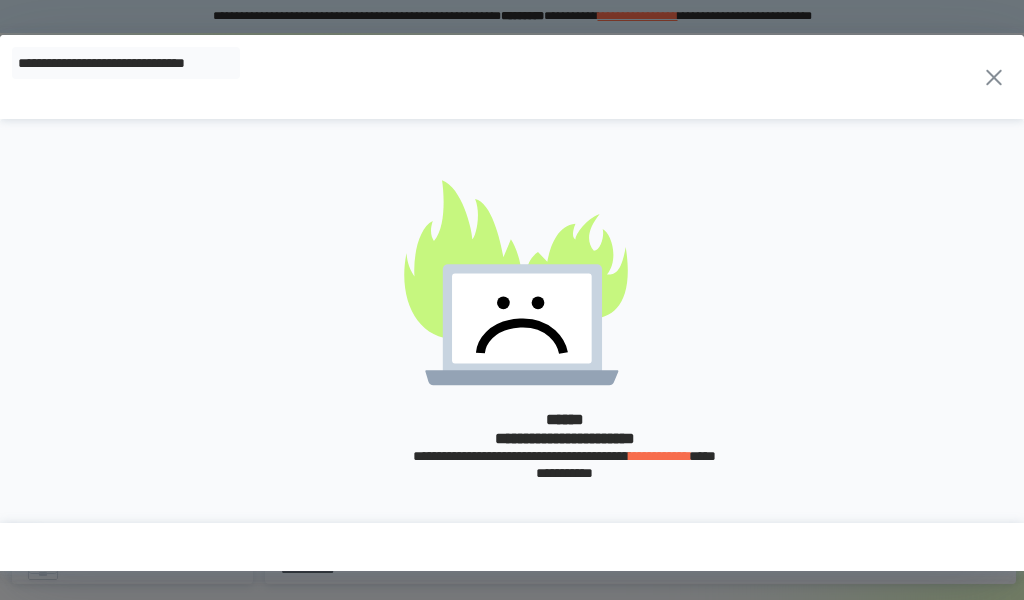 drag, startPoint x: 994, startPoint y: 82, endPoint x: 956, endPoint y: 114, distance: 49.67897 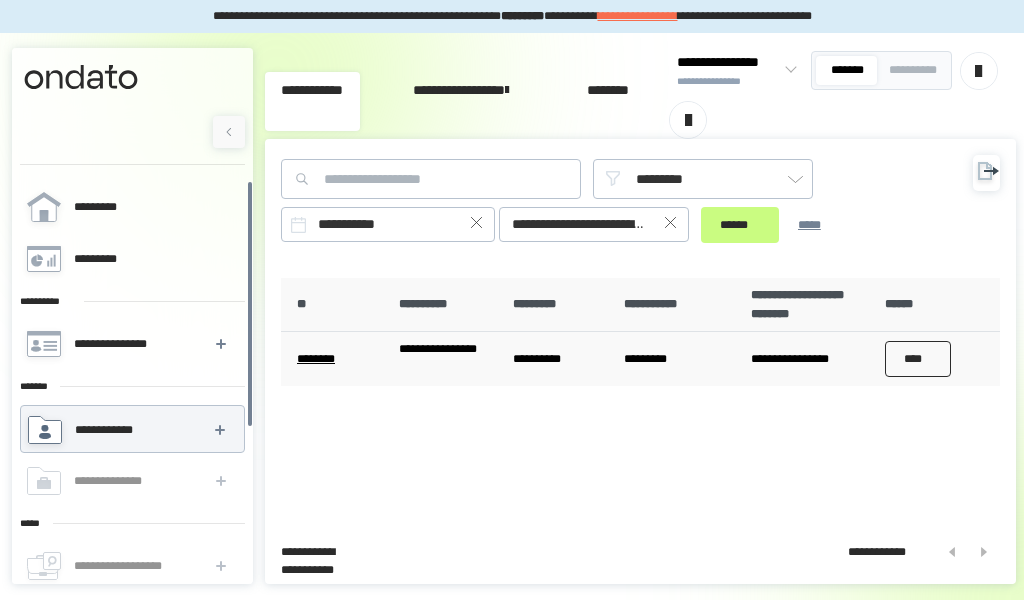 click on "****" at bounding box center [918, 359] 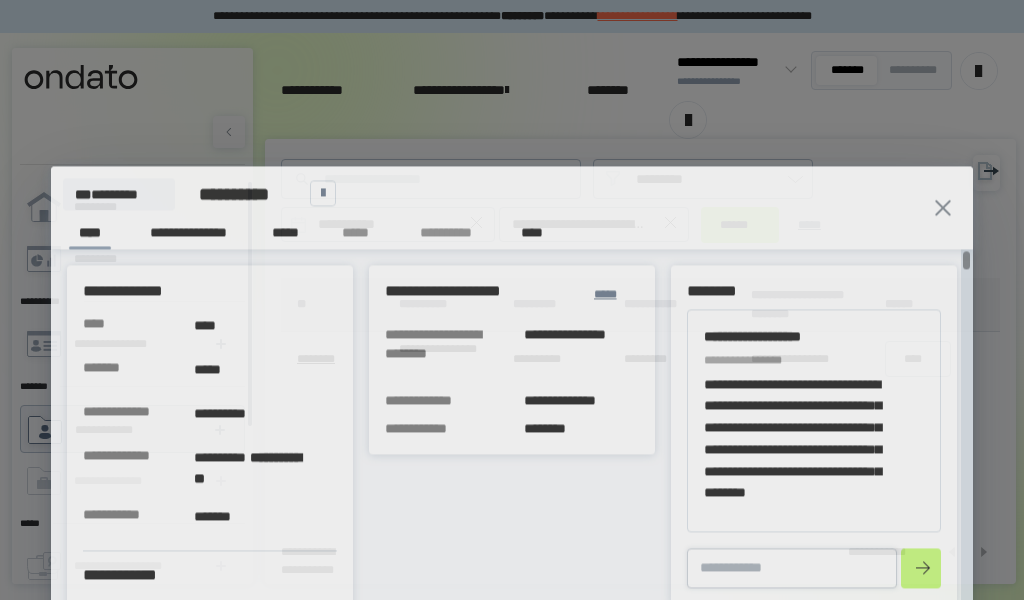 type on "*" 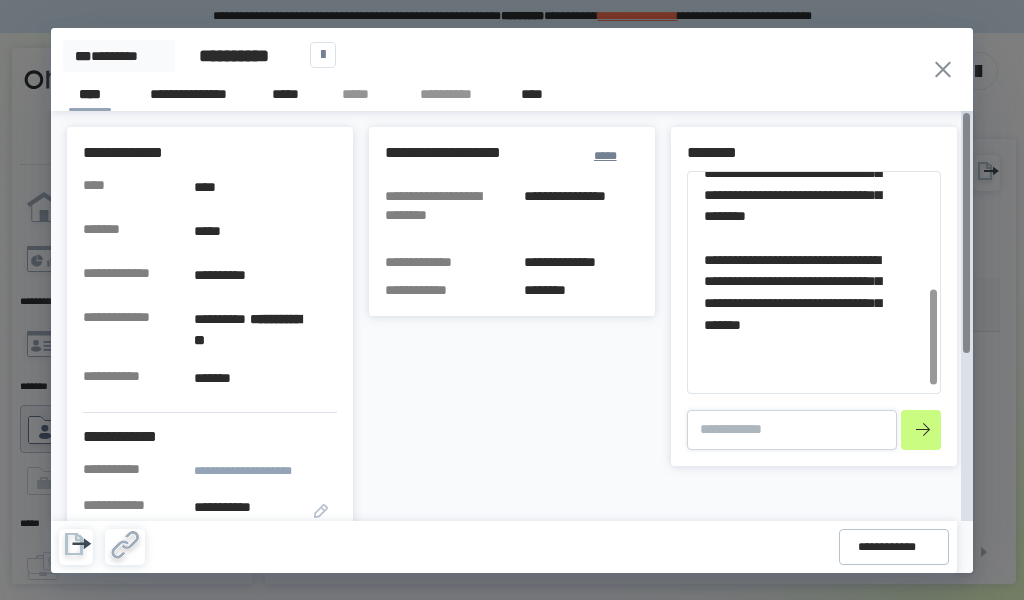 scroll, scrollTop: 283, scrollLeft: 0, axis: vertical 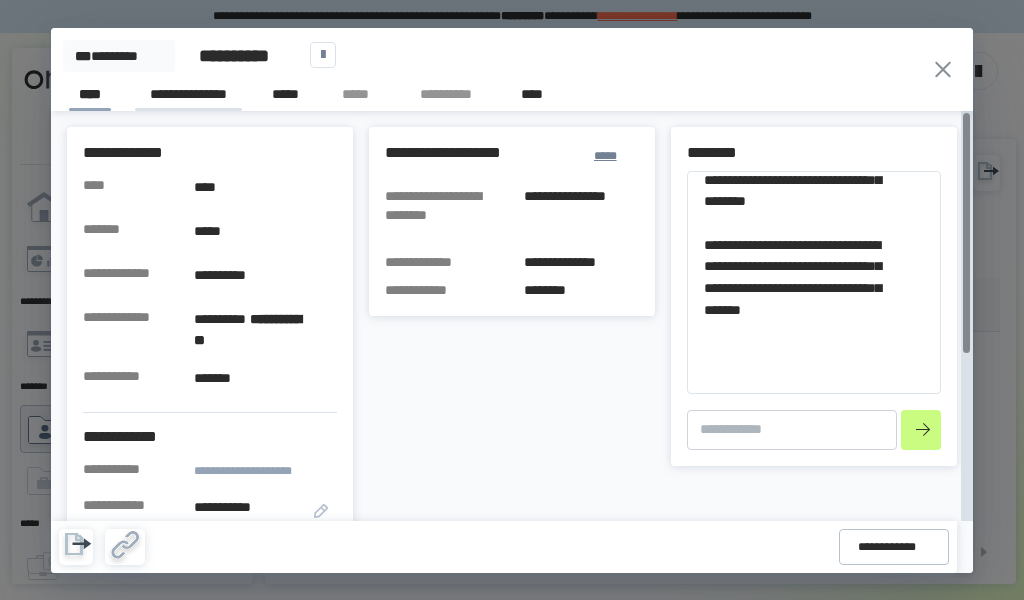 click on "**********" at bounding box center (188, 97) 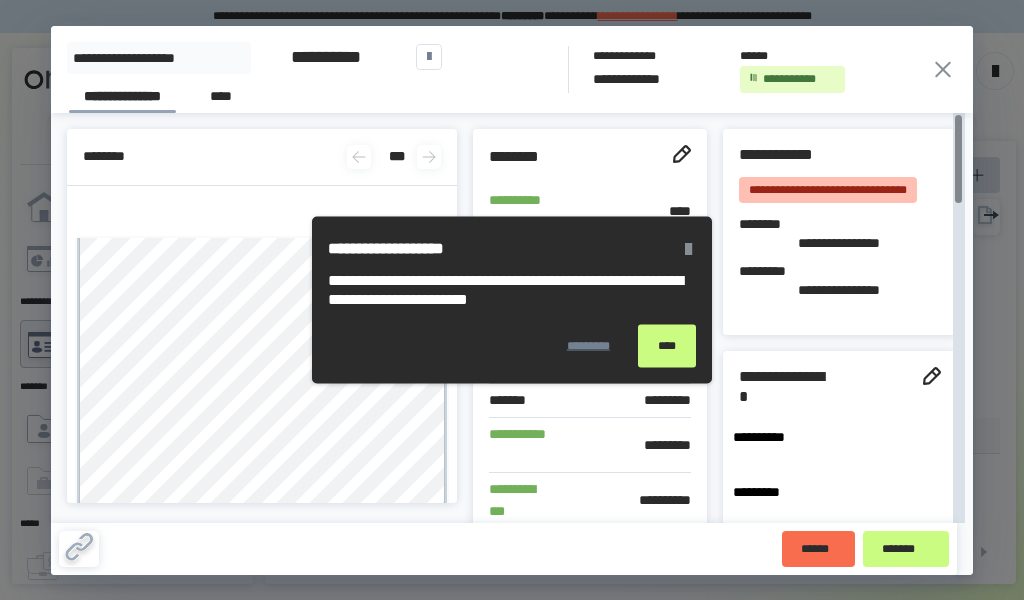 scroll, scrollTop: 0, scrollLeft: 0, axis: both 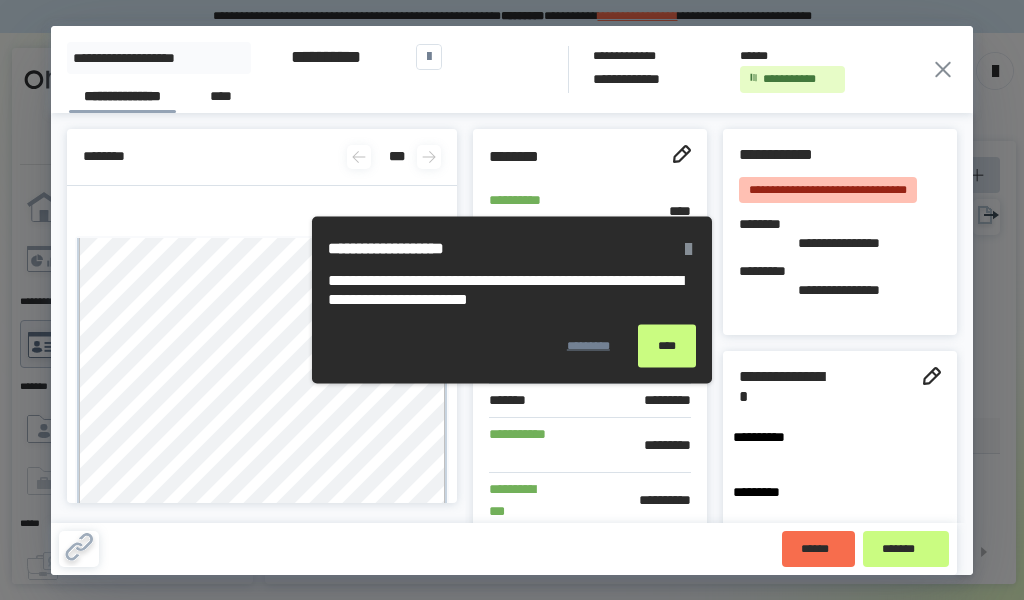 click on "****" at bounding box center (667, 346) 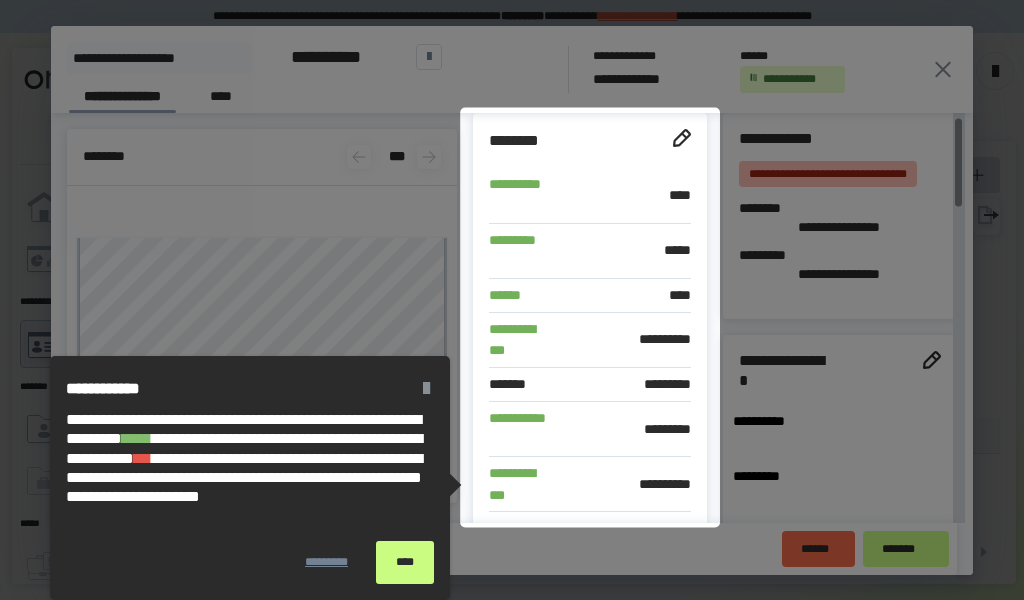 click on "*********" at bounding box center [625, 385] 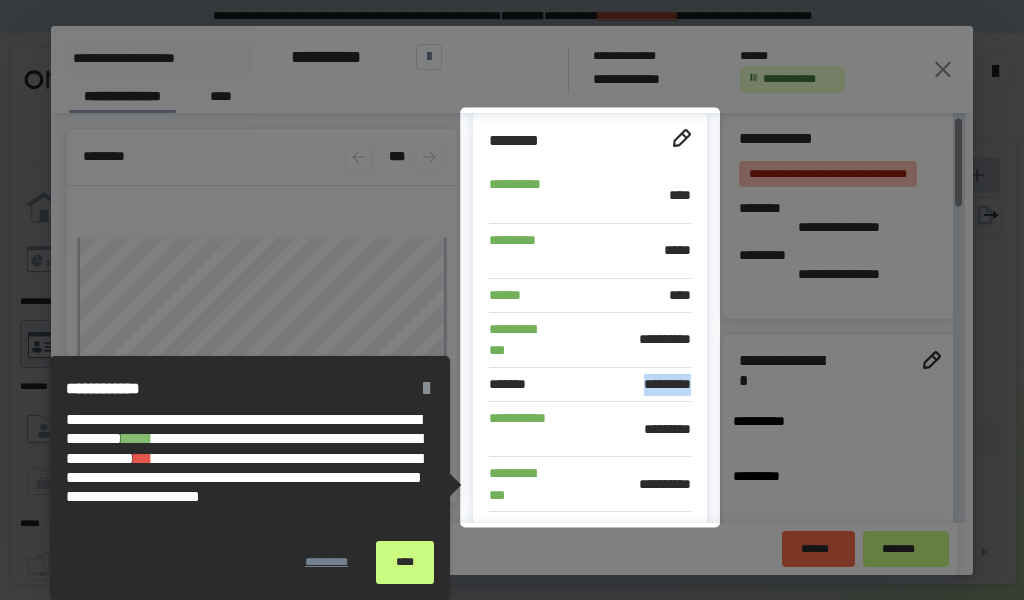 drag, startPoint x: 616, startPoint y: 383, endPoint x: 708, endPoint y: 378, distance: 92.13577 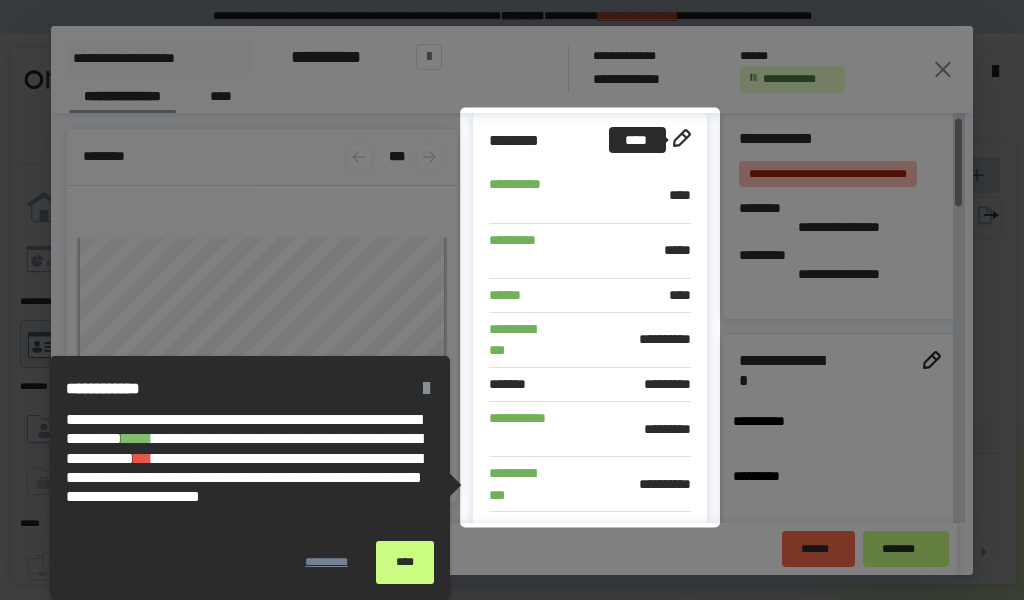 click 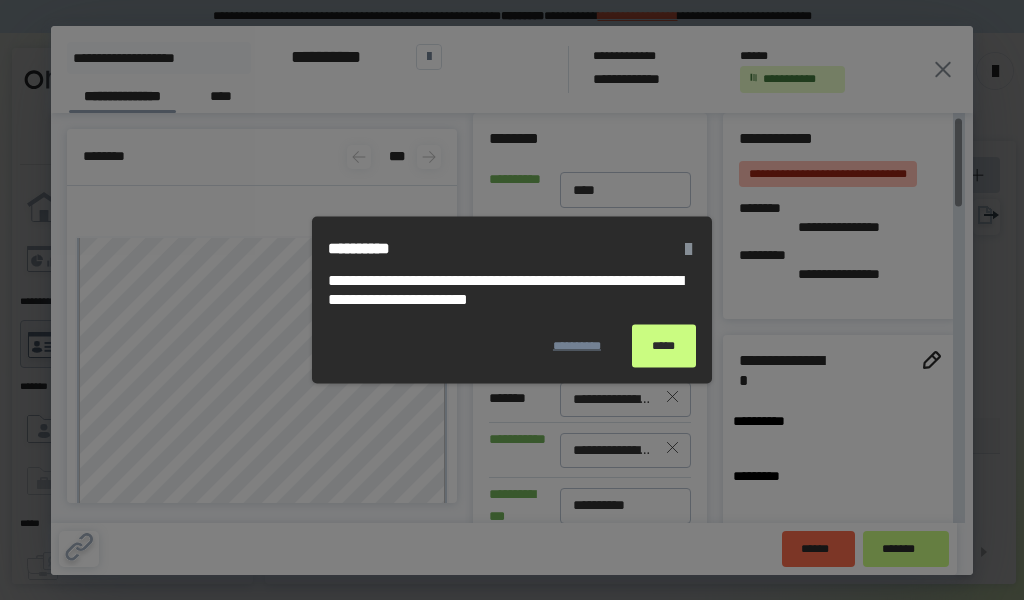 click on "**********" at bounding box center [577, 346] 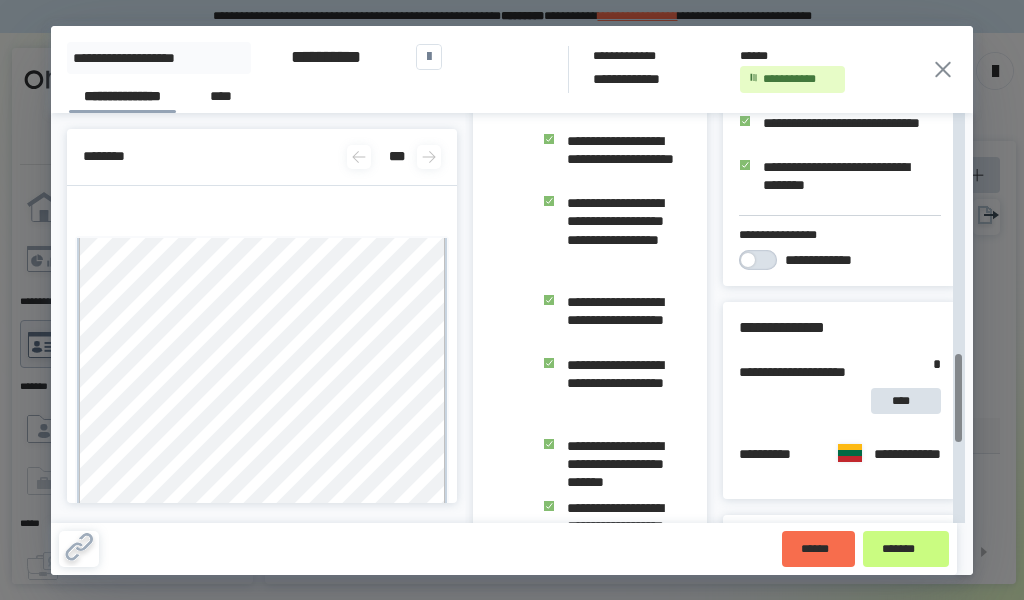 scroll, scrollTop: 1100, scrollLeft: 0, axis: vertical 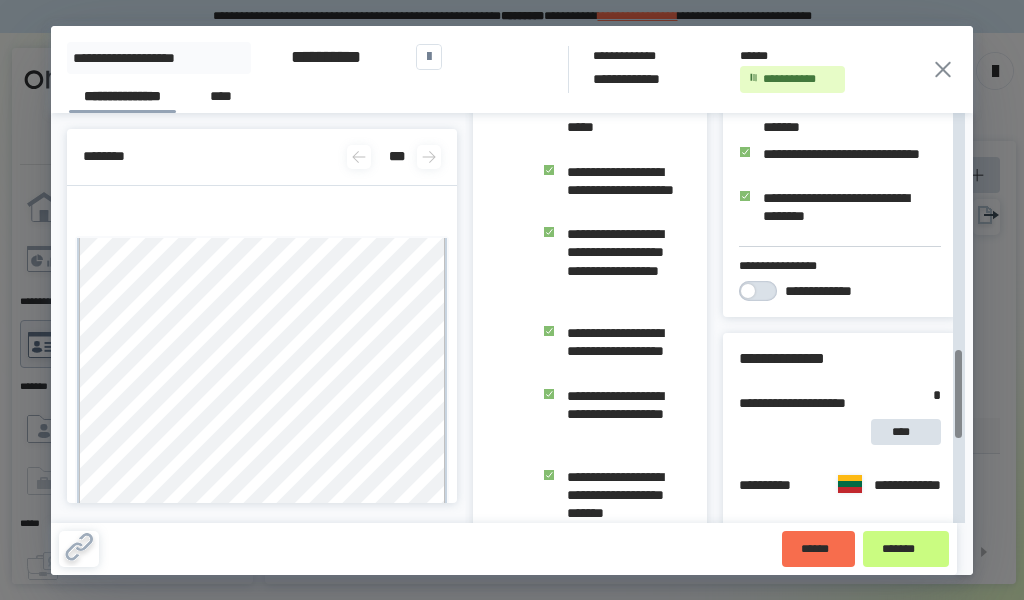 click at bounding box center [763, 291] 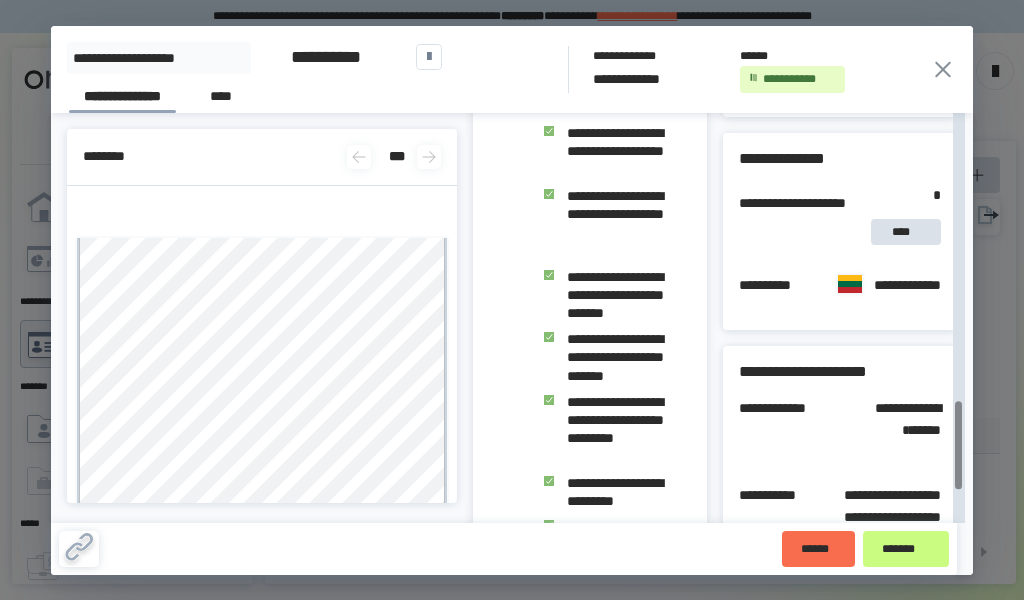 scroll, scrollTop: 1489, scrollLeft: 0, axis: vertical 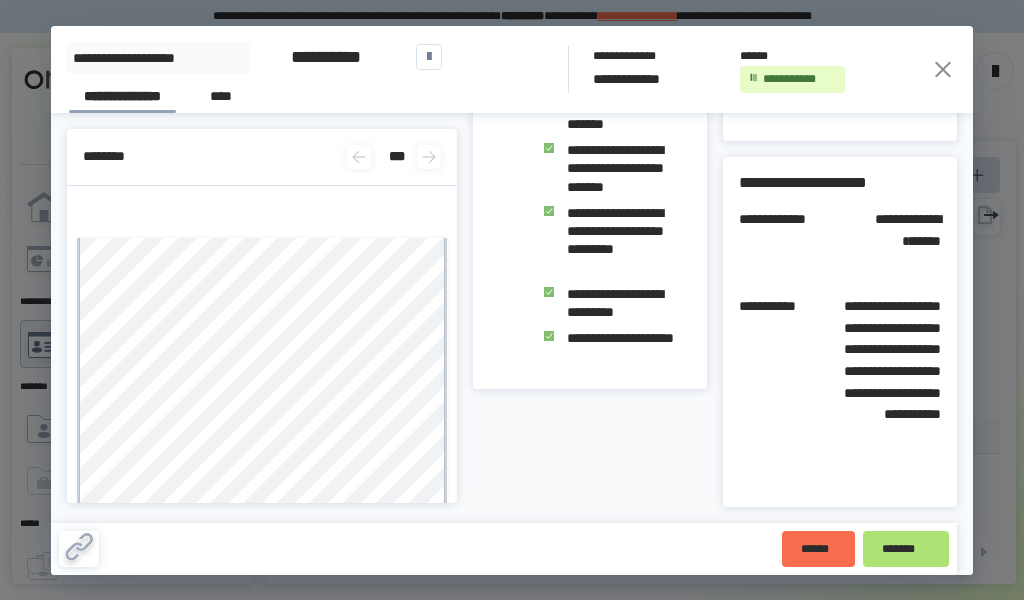 click on "*******" at bounding box center [906, 549] 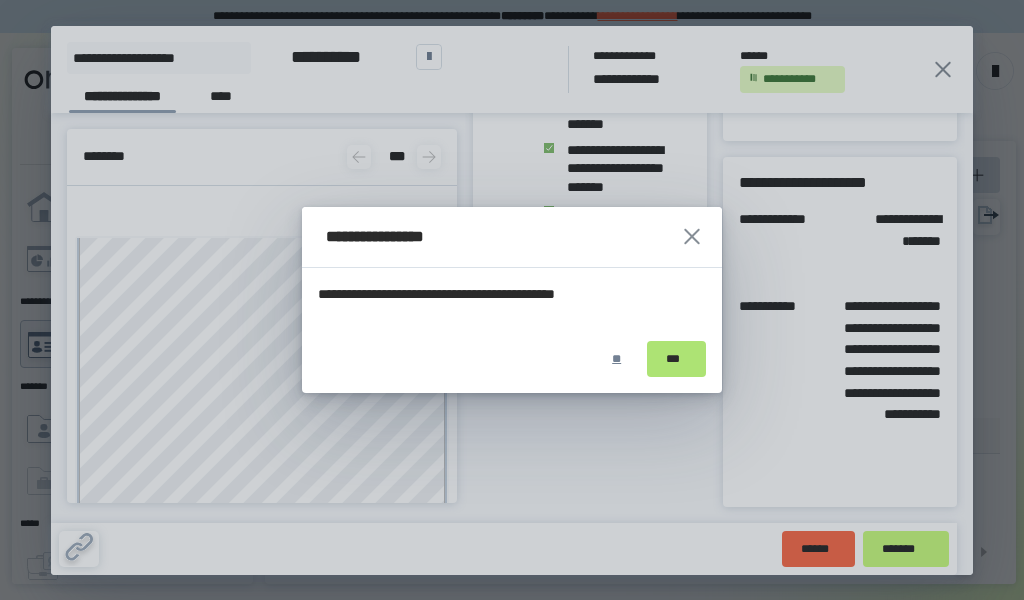 click on "***" at bounding box center (676, 359) 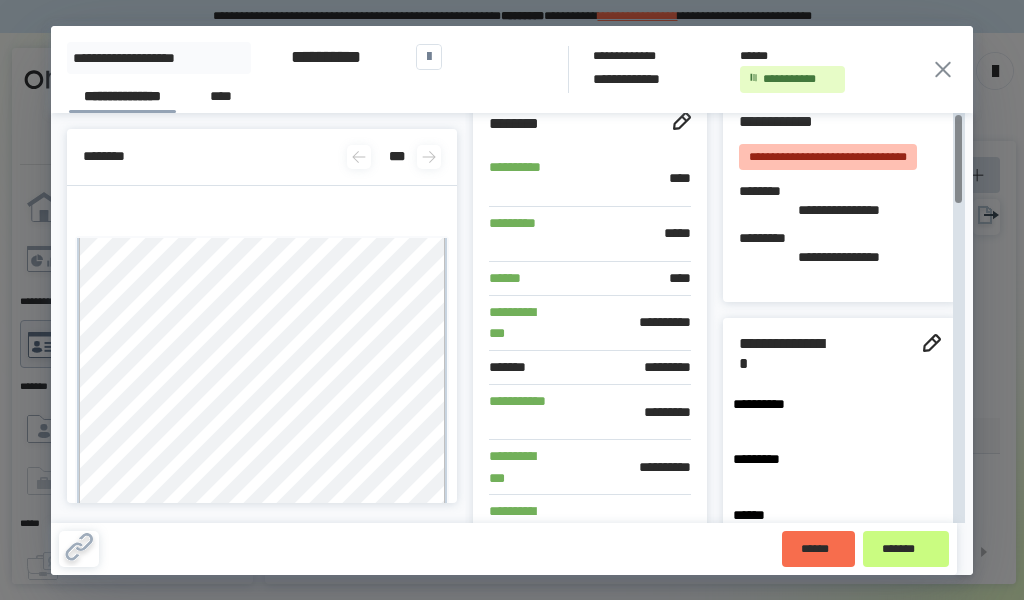 scroll, scrollTop: 0, scrollLeft: 0, axis: both 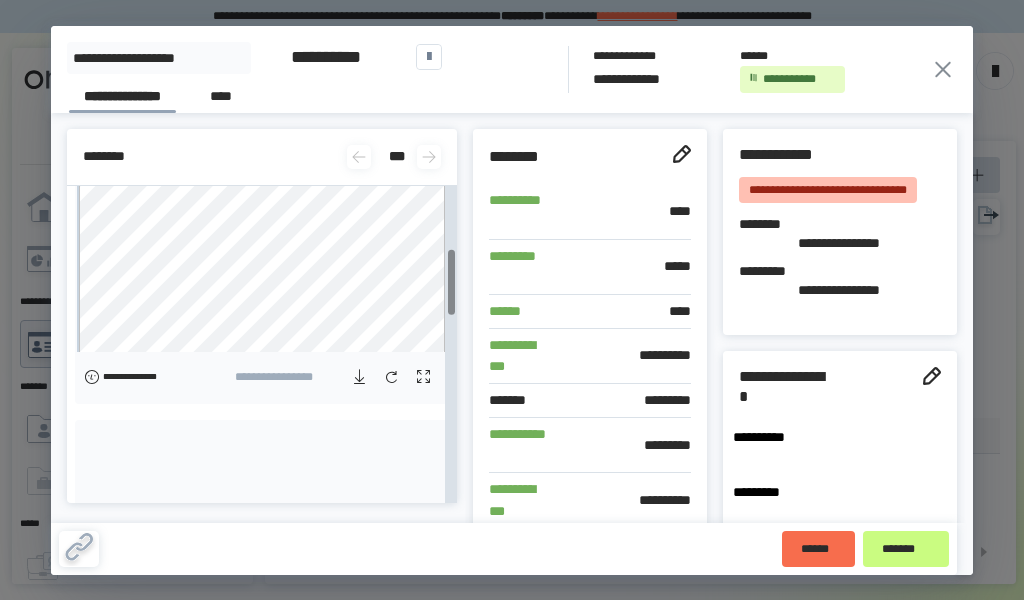 click 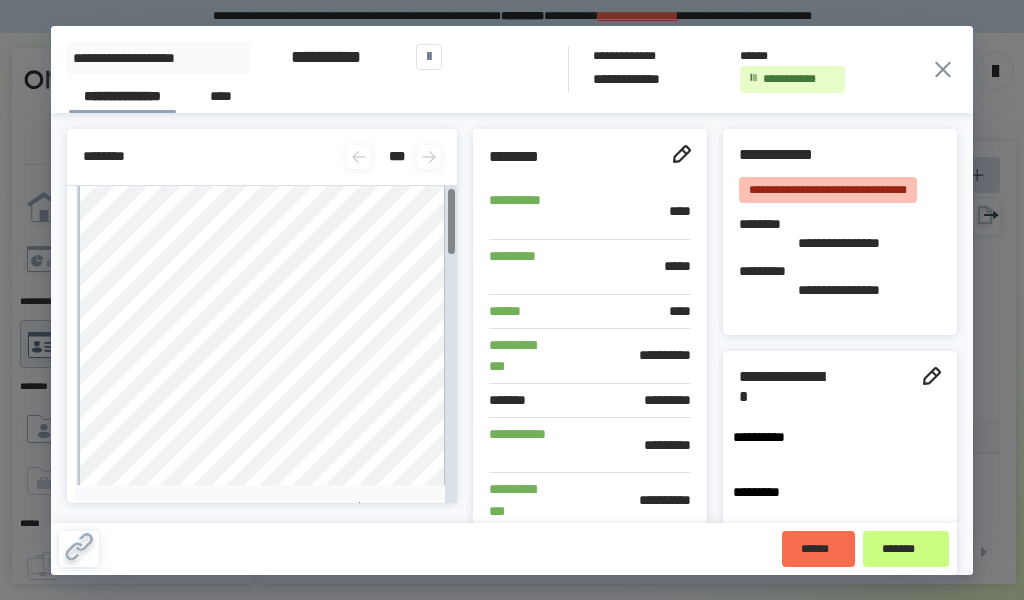 scroll, scrollTop: 0, scrollLeft: 0, axis: both 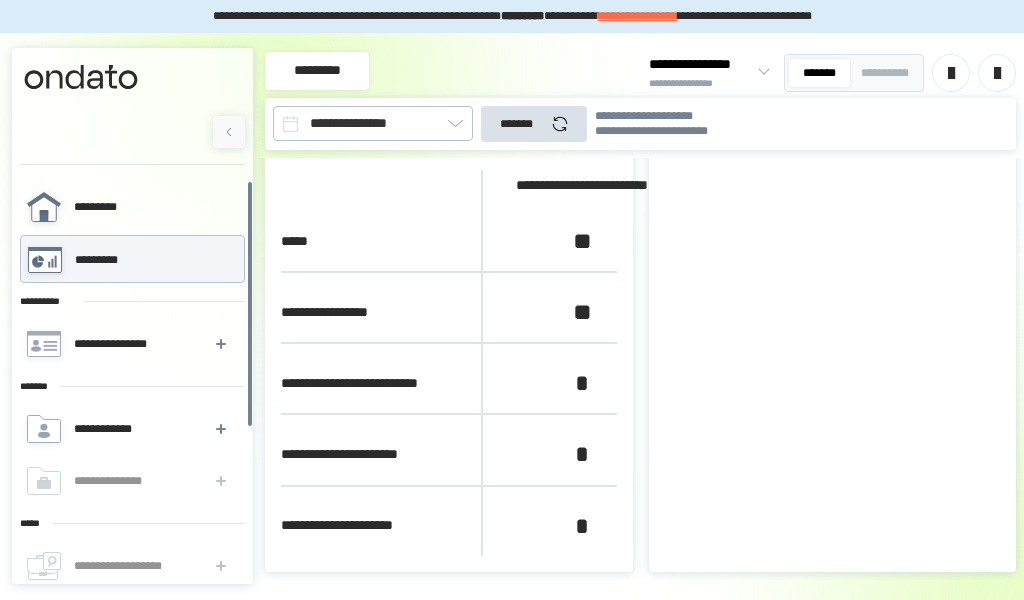 click on "*********" at bounding box center (107, 207) 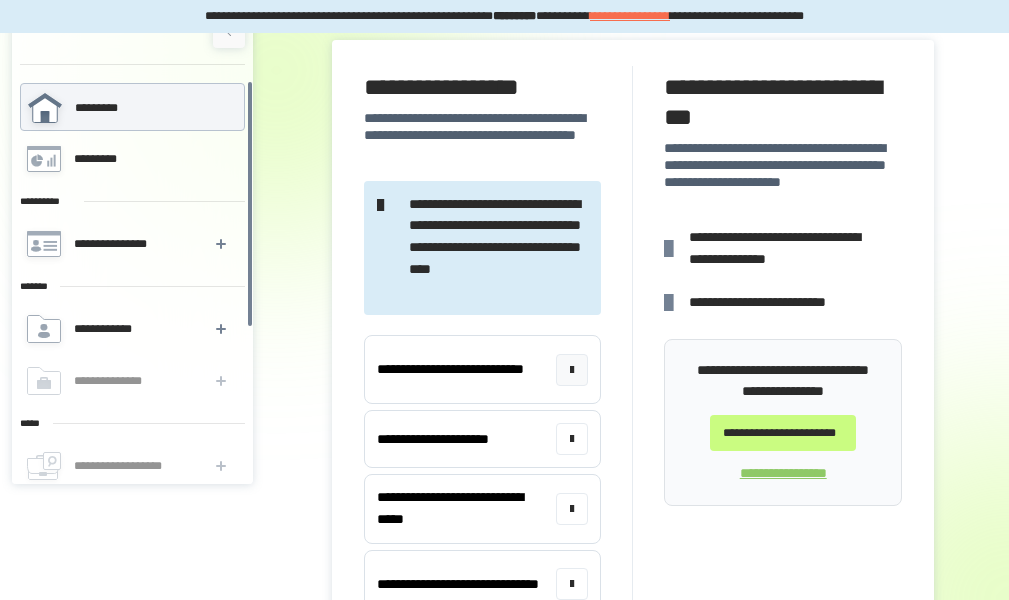 scroll, scrollTop: 200, scrollLeft: 0, axis: vertical 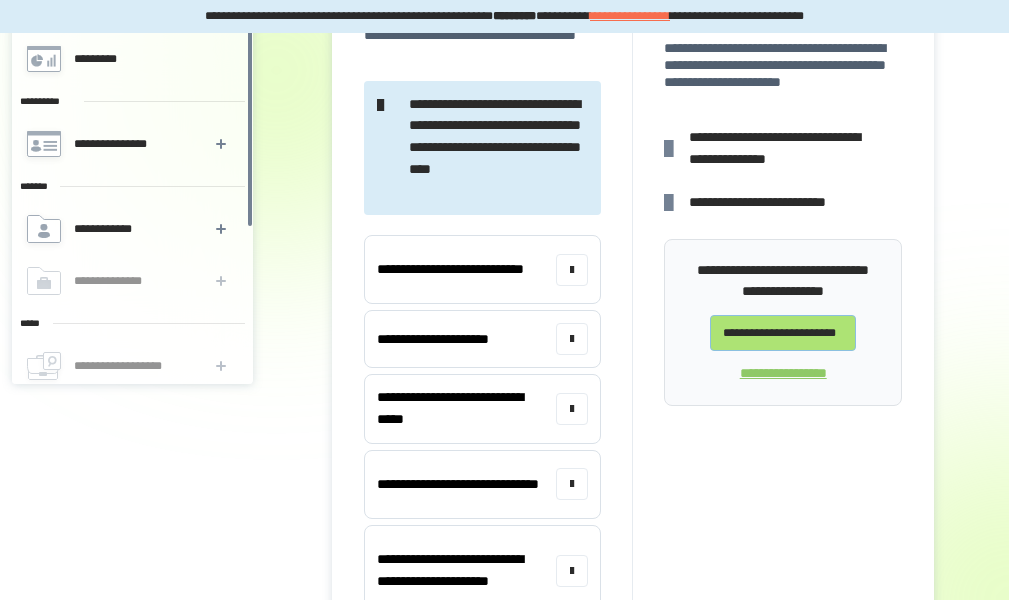click on "**********" at bounding box center [783, 333] 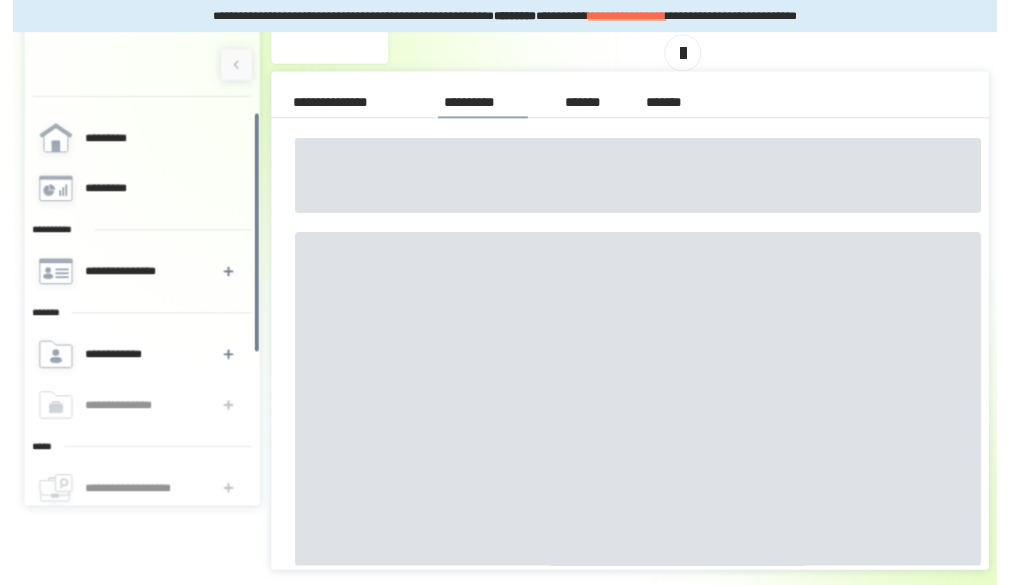 scroll, scrollTop: 140, scrollLeft: 0, axis: vertical 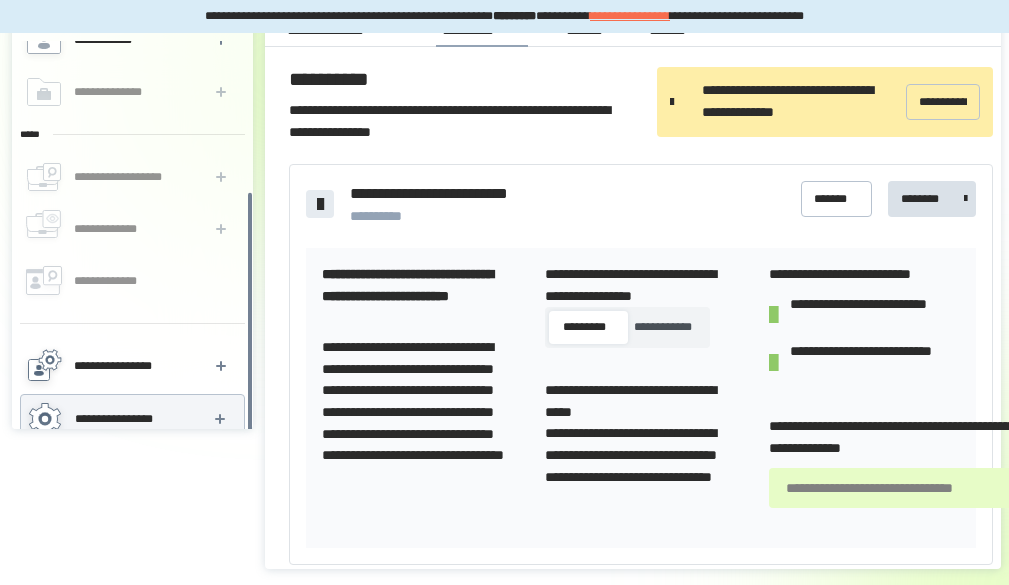 click on "**********" at bounding box center [118, 366] 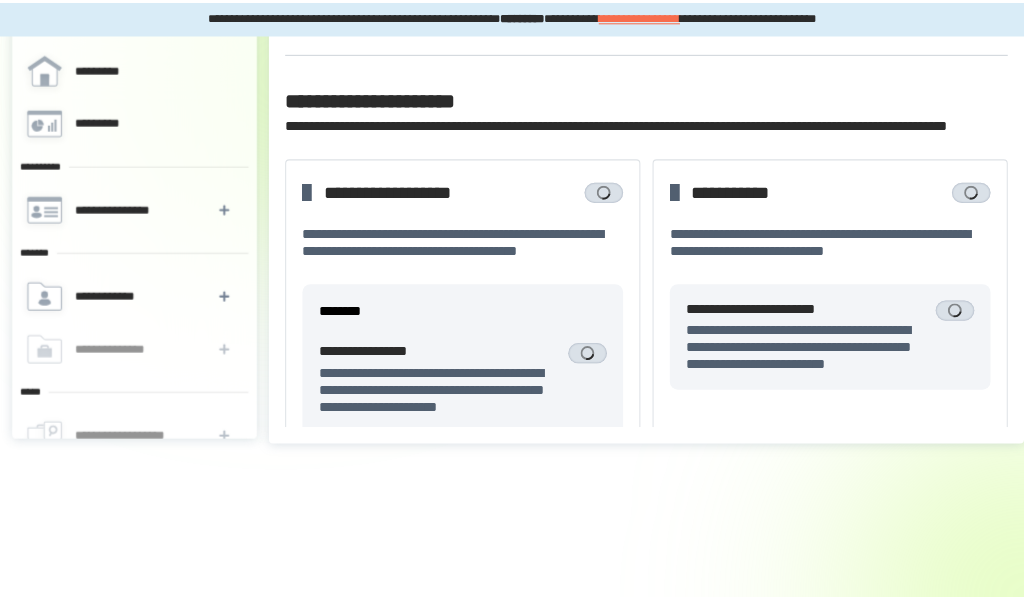 scroll, scrollTop: 0, scrollLeft: 0, axis: both 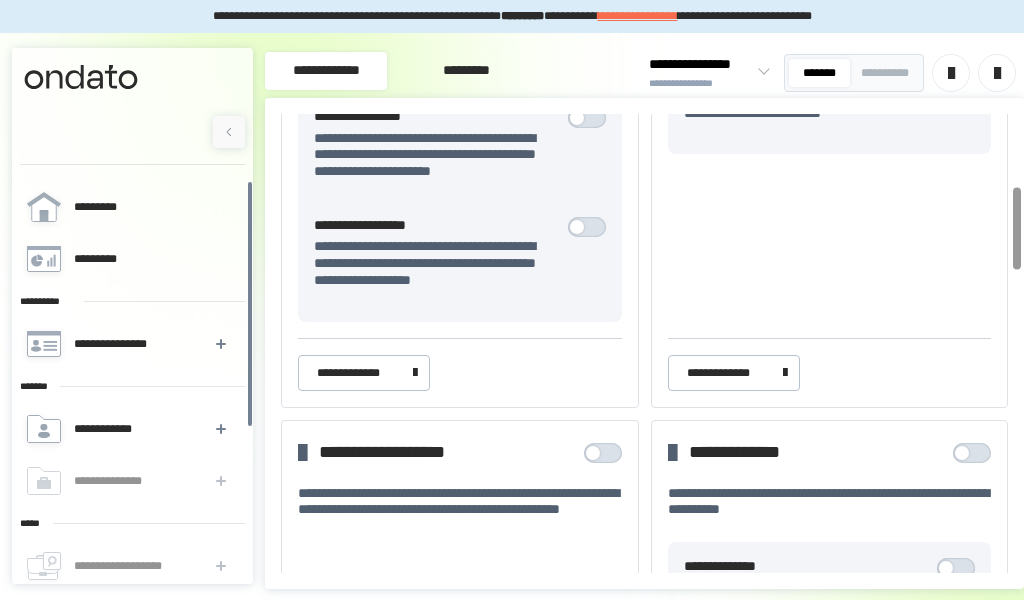 click at bounding box center (608, 453) 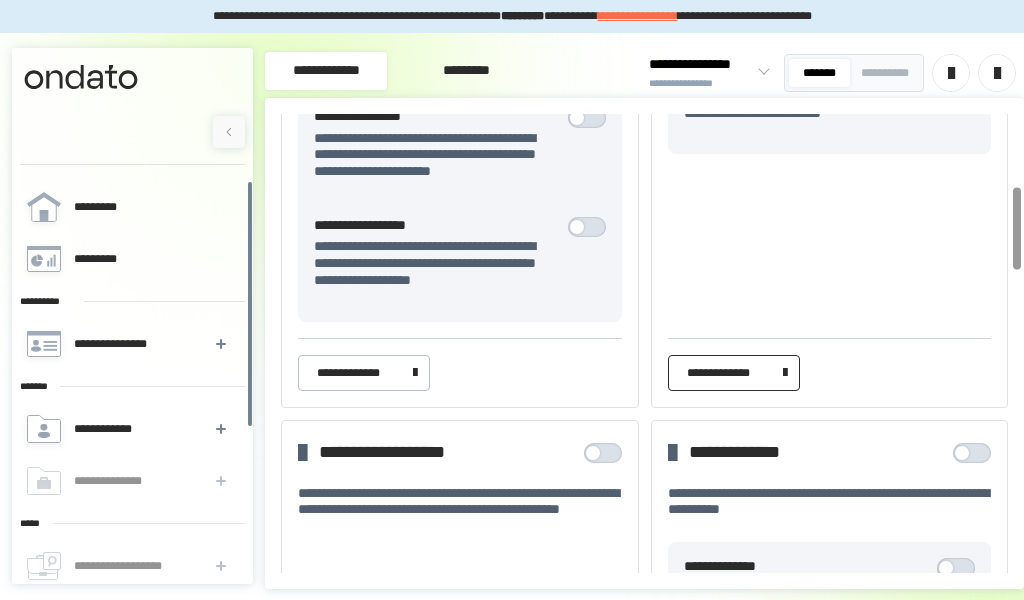 click on "**********" at bounding box center [730, 373] 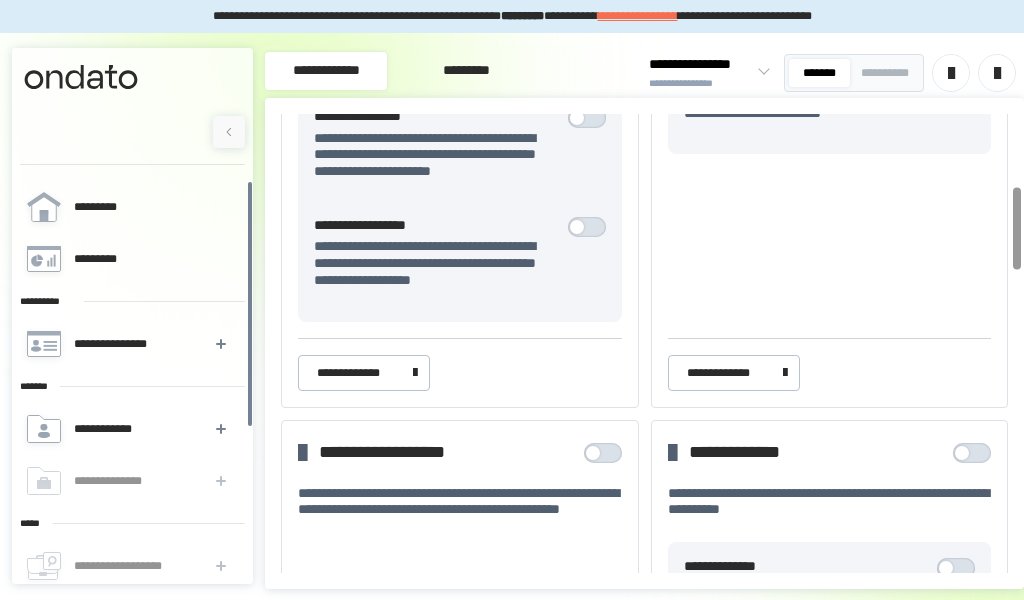 click at bounding box center [977, 453] 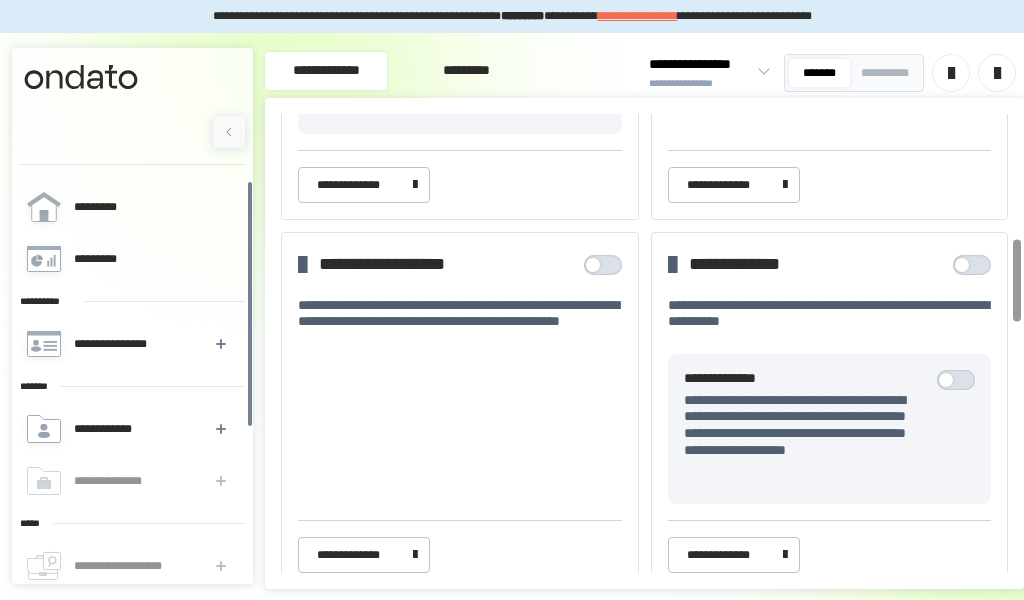 scroll, scrollTop: 700, scrollLeft: 0, axis: vertical 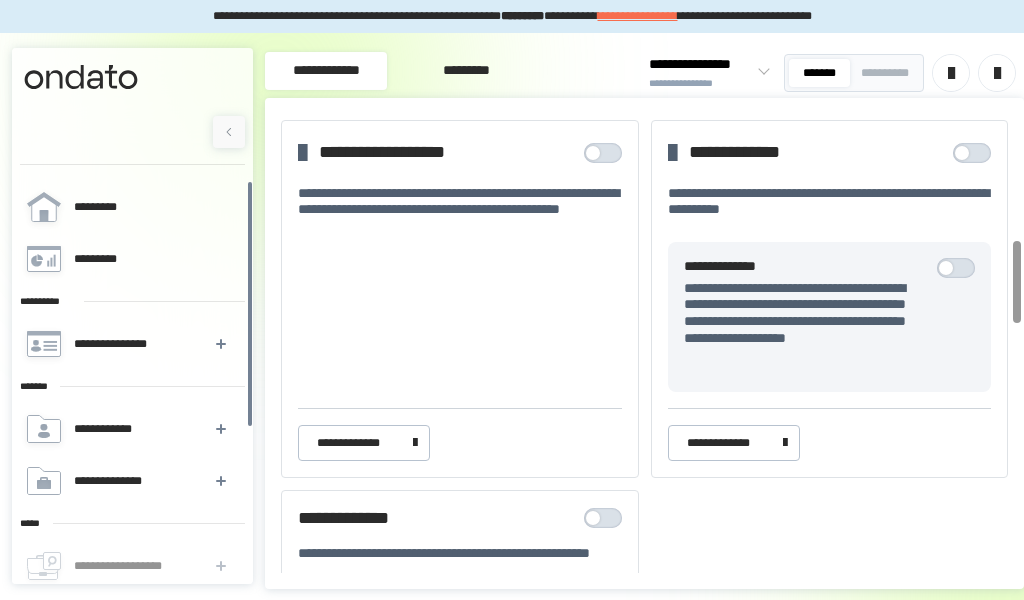click at bounding box center (608, 518) 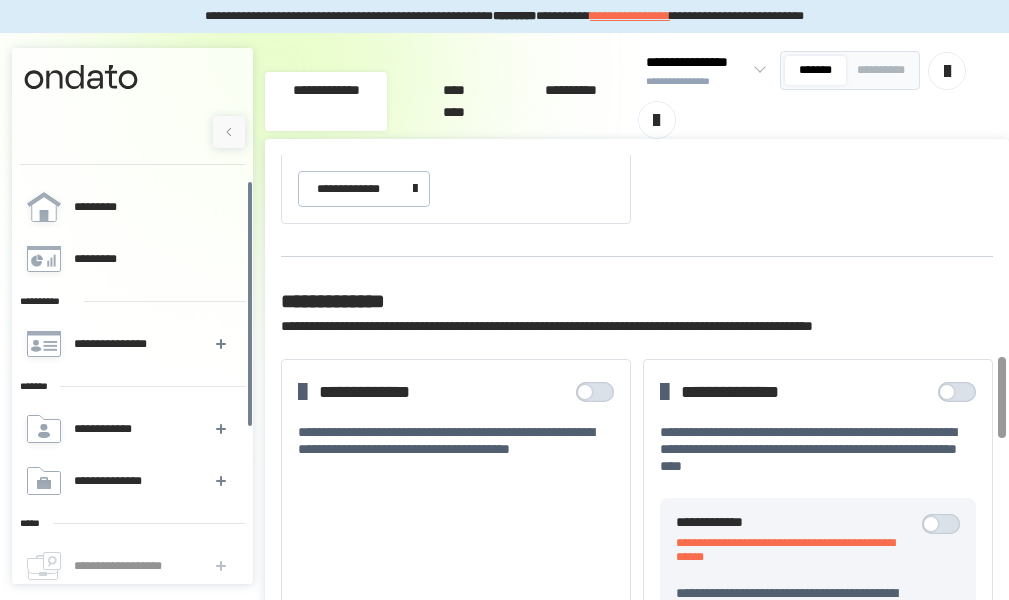 scroll, scrollTop: 1200, scrollLeft: 0, axis: vertical 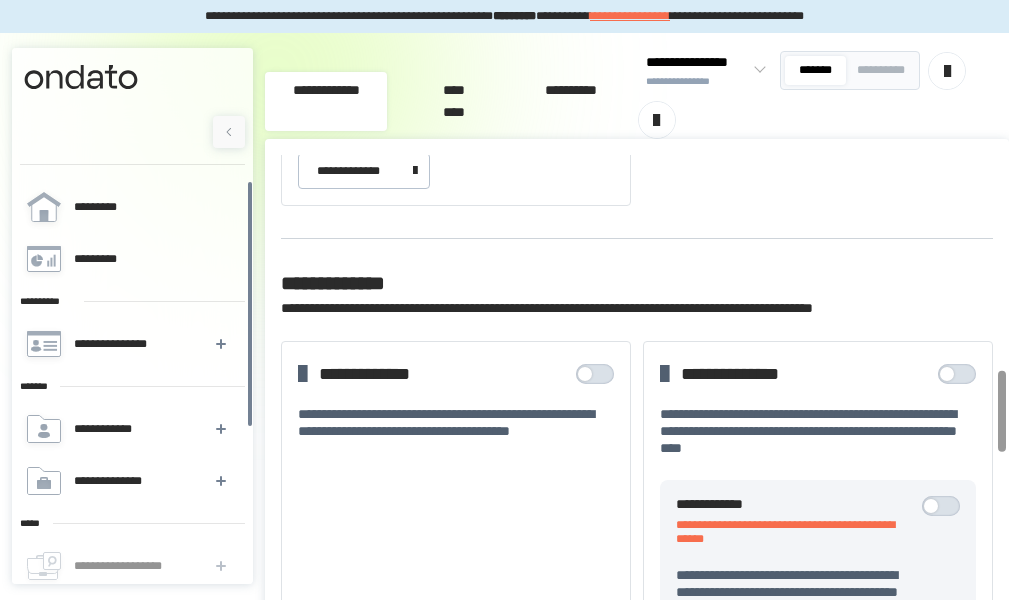 click at bounding box center (600, 374) 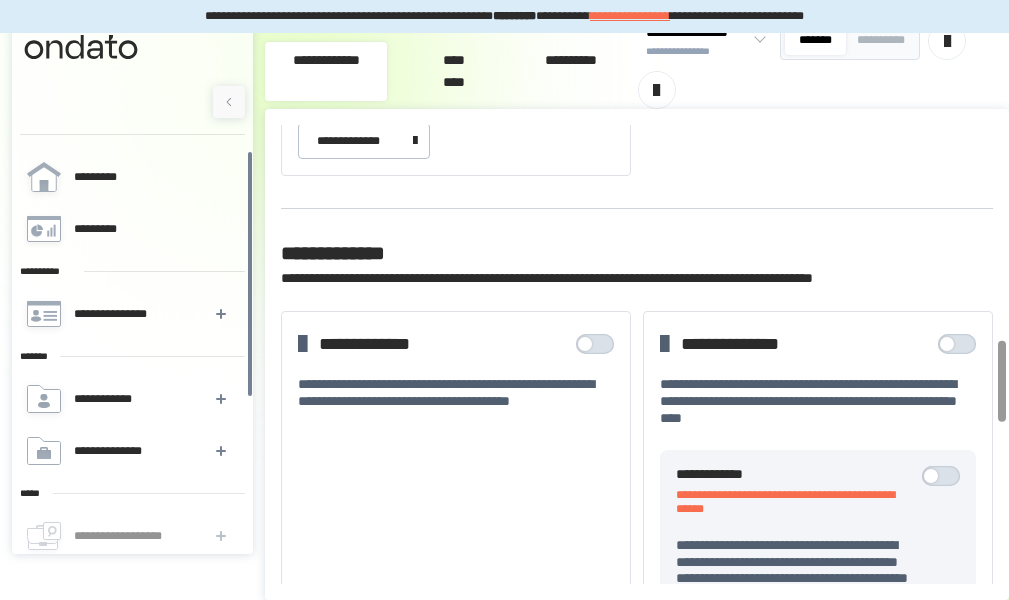 click at bounding box center [962, 344] 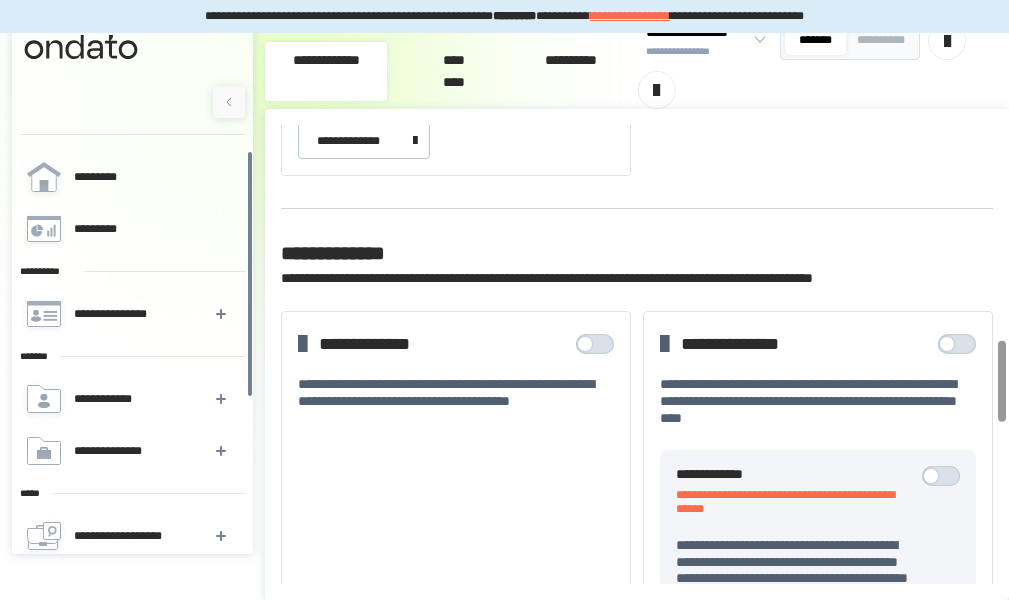 click at bounding box center (946, 476) 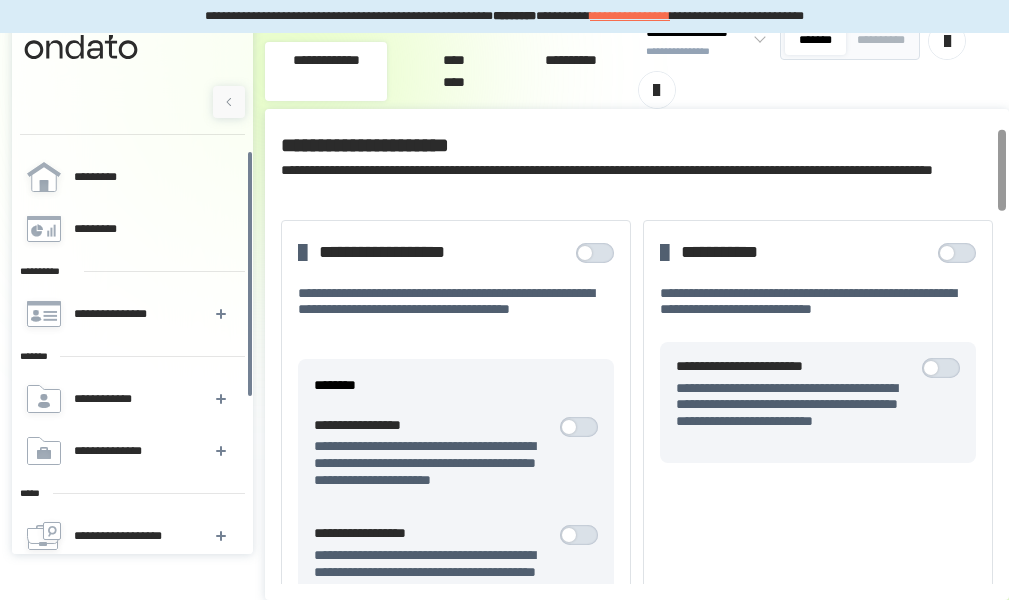 scroll, scrollTop: 0, scrollLeft: 0, axis: both 